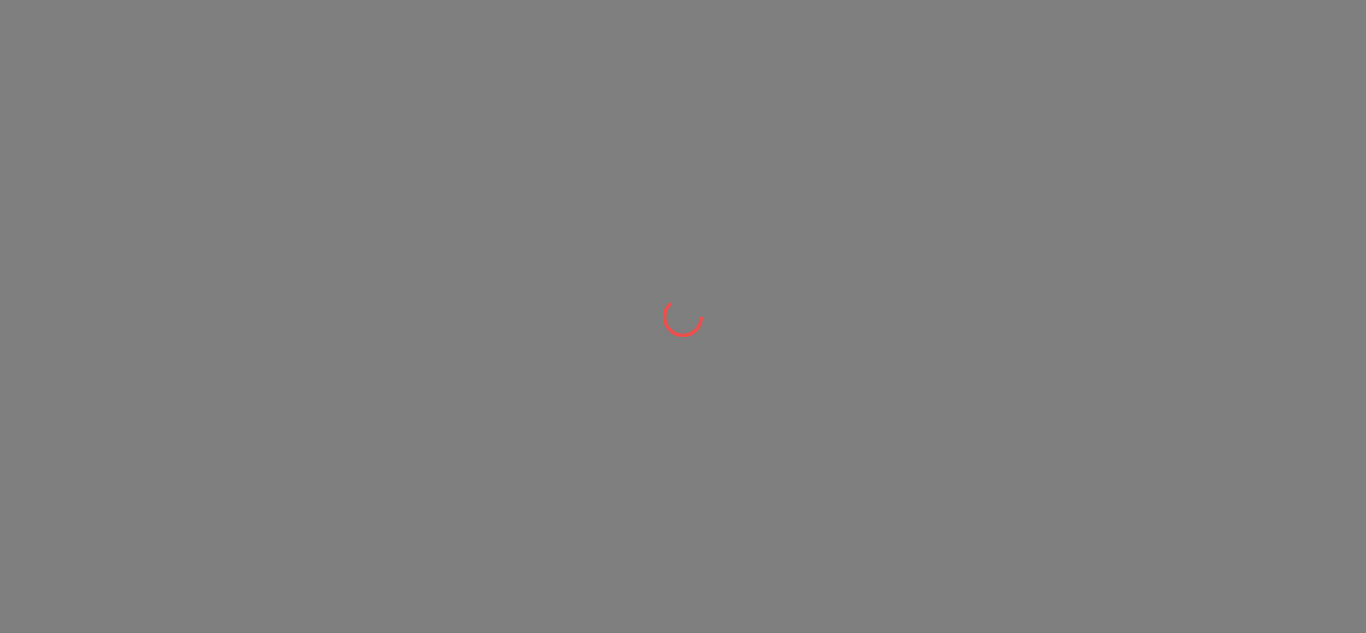 scroll, scrollTop: 0, scrollLeft: 0, axis: both 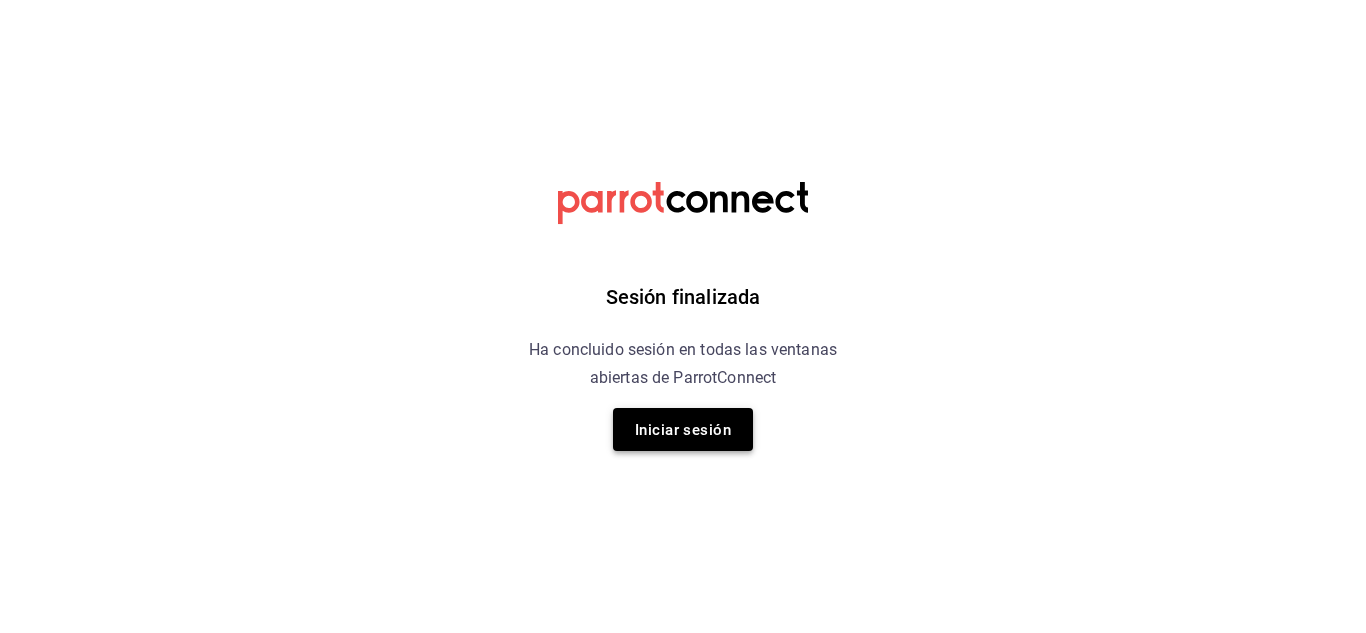 click on "Iniciar sesión" at bounding box center [683, 430] 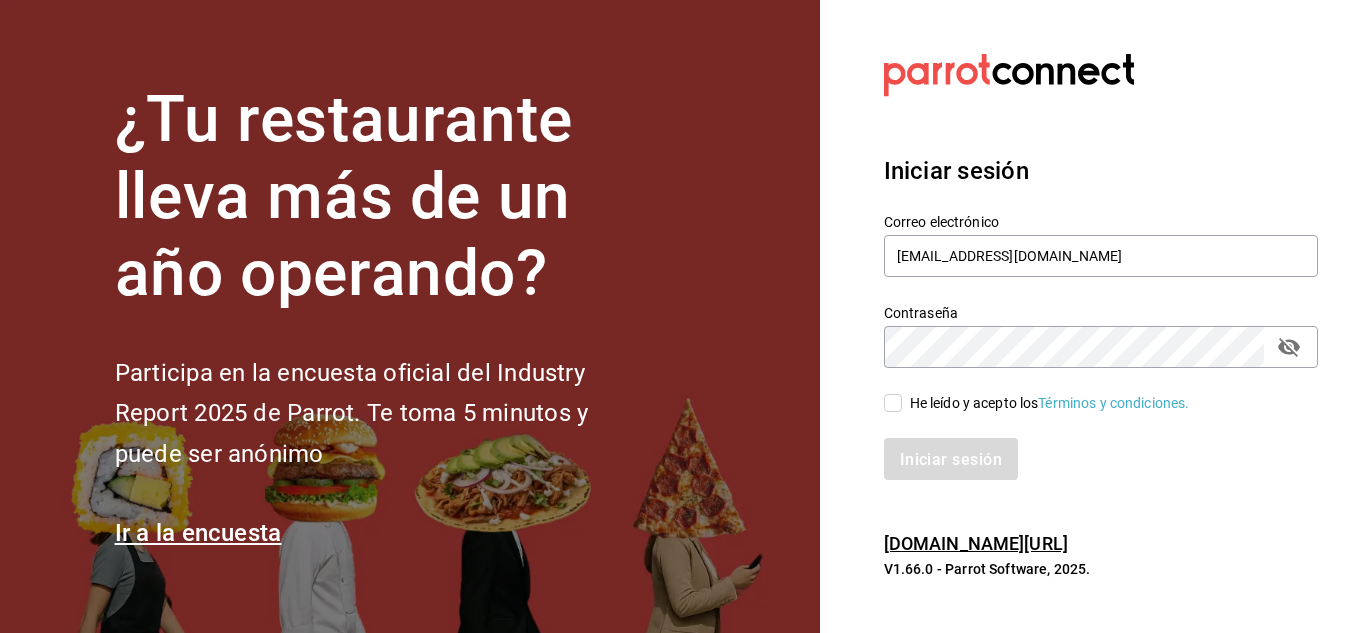 click on "He leído y acepto los  Términos y condiciones." at bounding box center [893, 403] 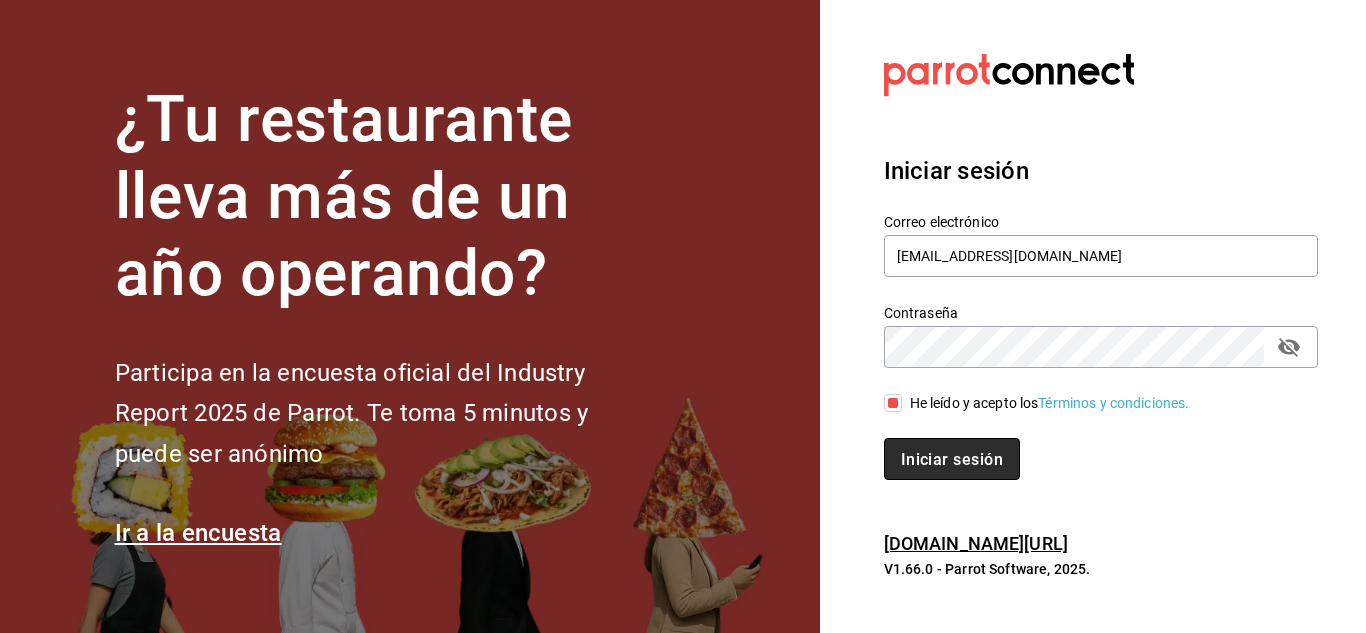 click on "Iniciar sesión" at bounding box center [952, 458] 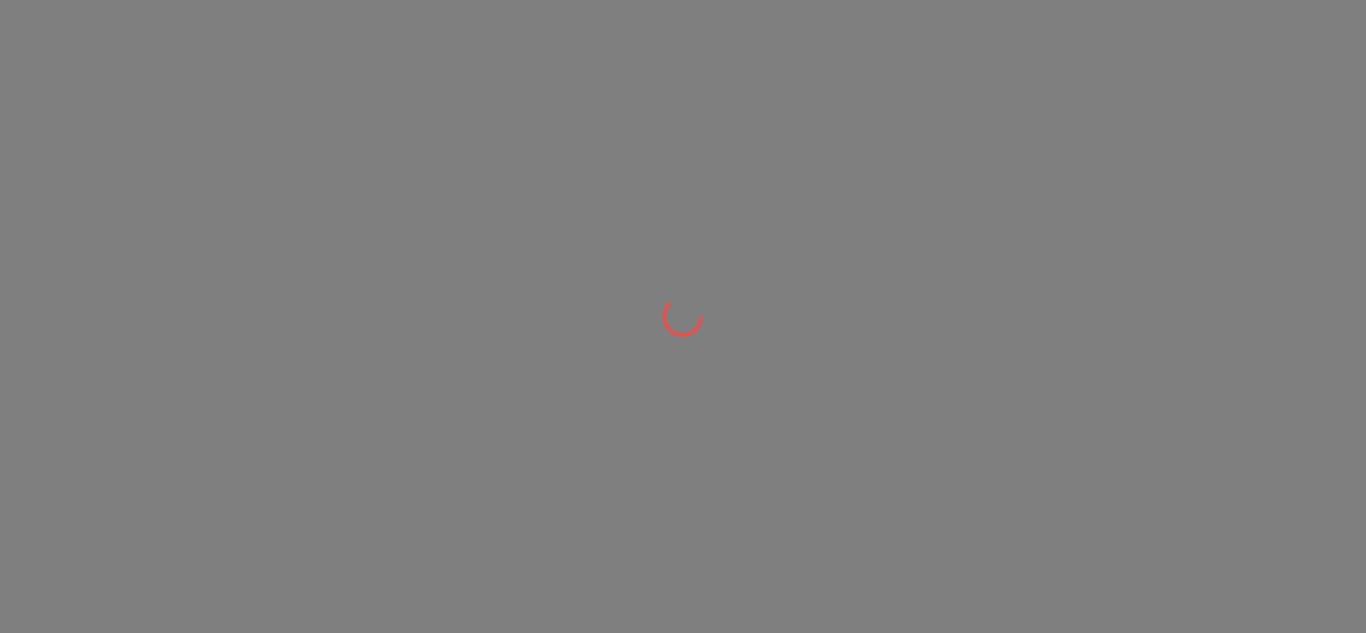 scroll, scrollTop: 0, scrollLeft: 0, axis: both 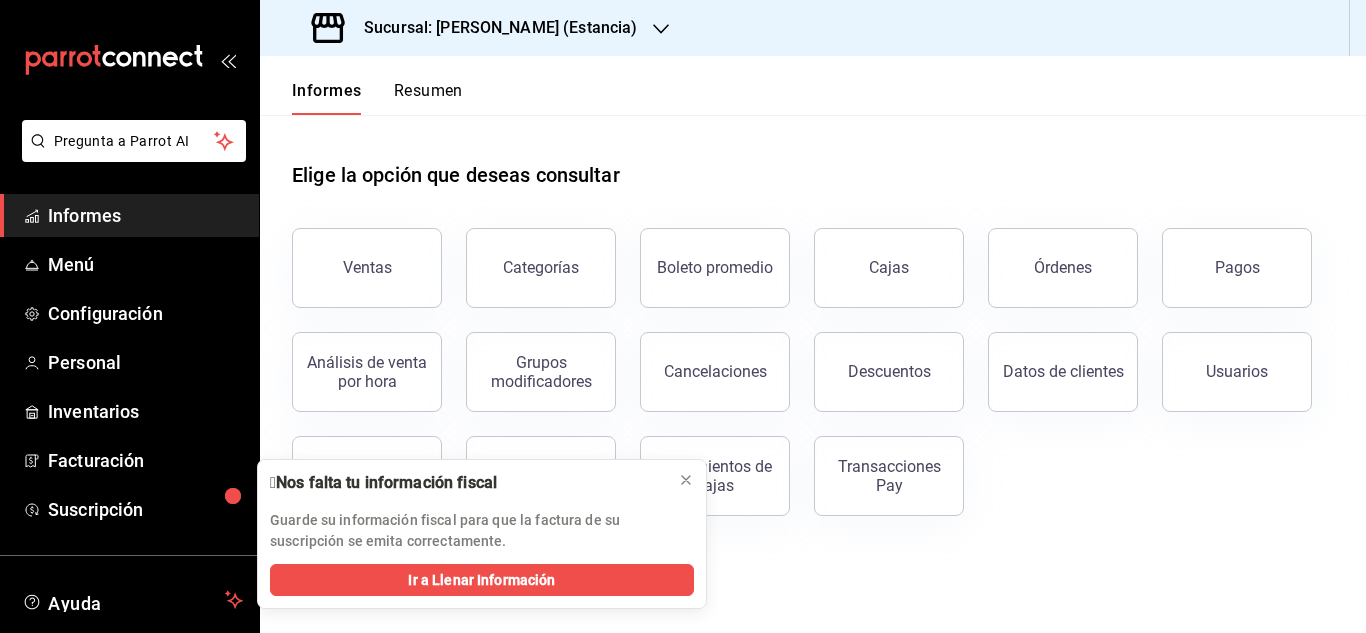 click on "Sucursal: [PERSON_NAME] (Estancia)" at bounding box center [476, 28] 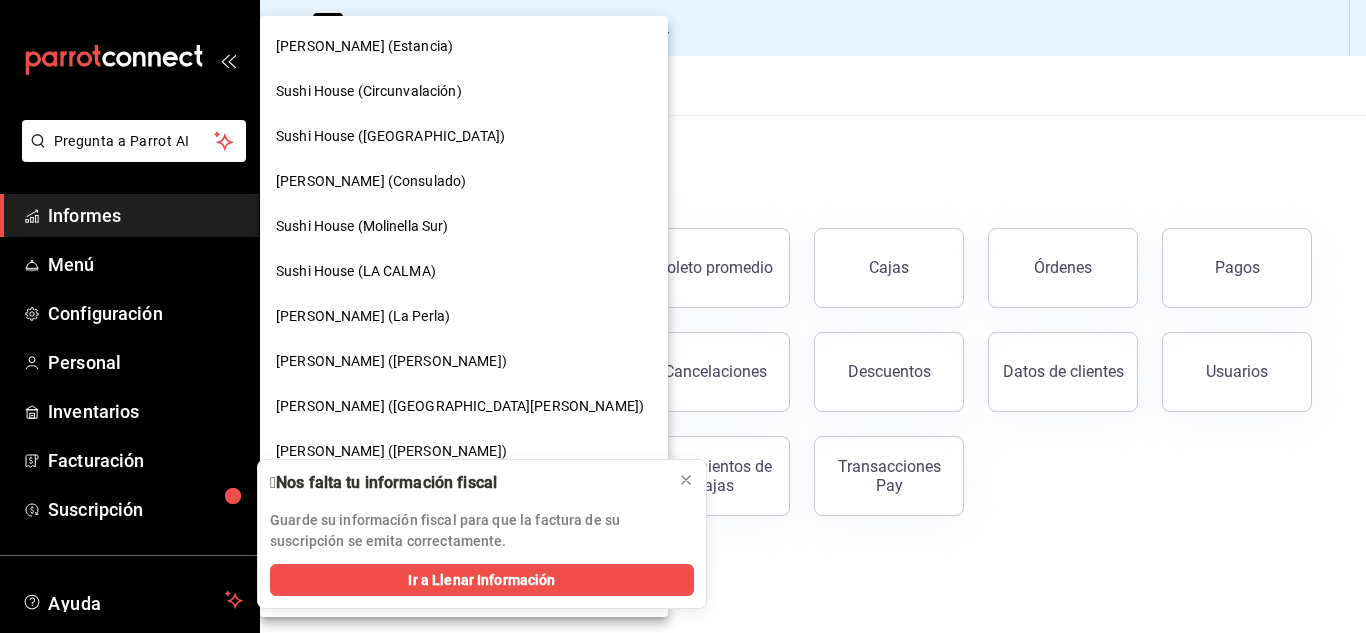 click on "[PERSON_NAME] (La Perla)" at bounding box center [464, 316] 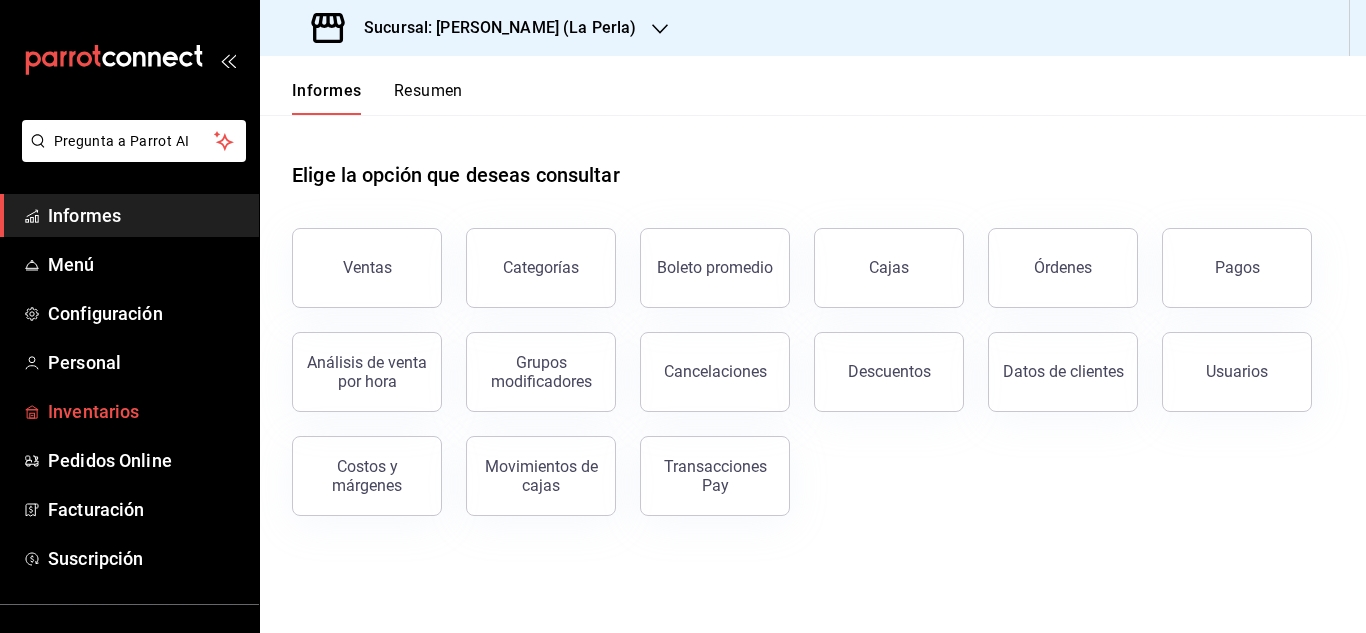 click on "Inventarios" at bounding box center (129, 411) 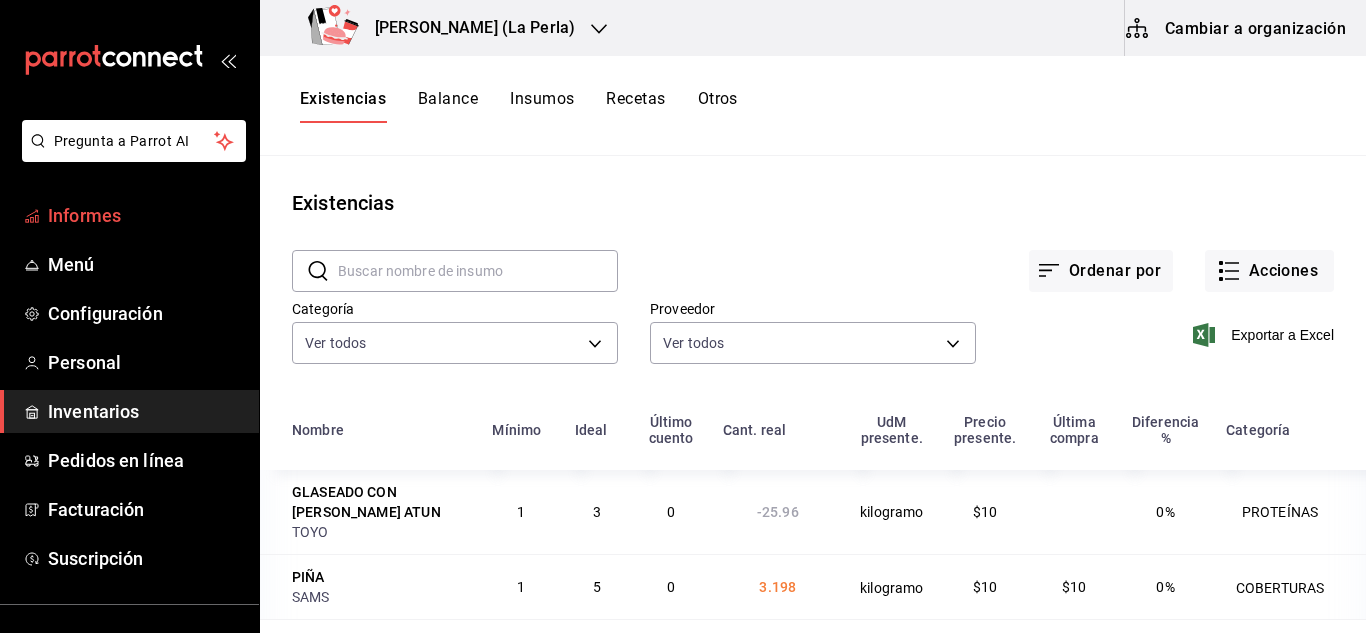click on "Informes" at bounding box center [145, 215] 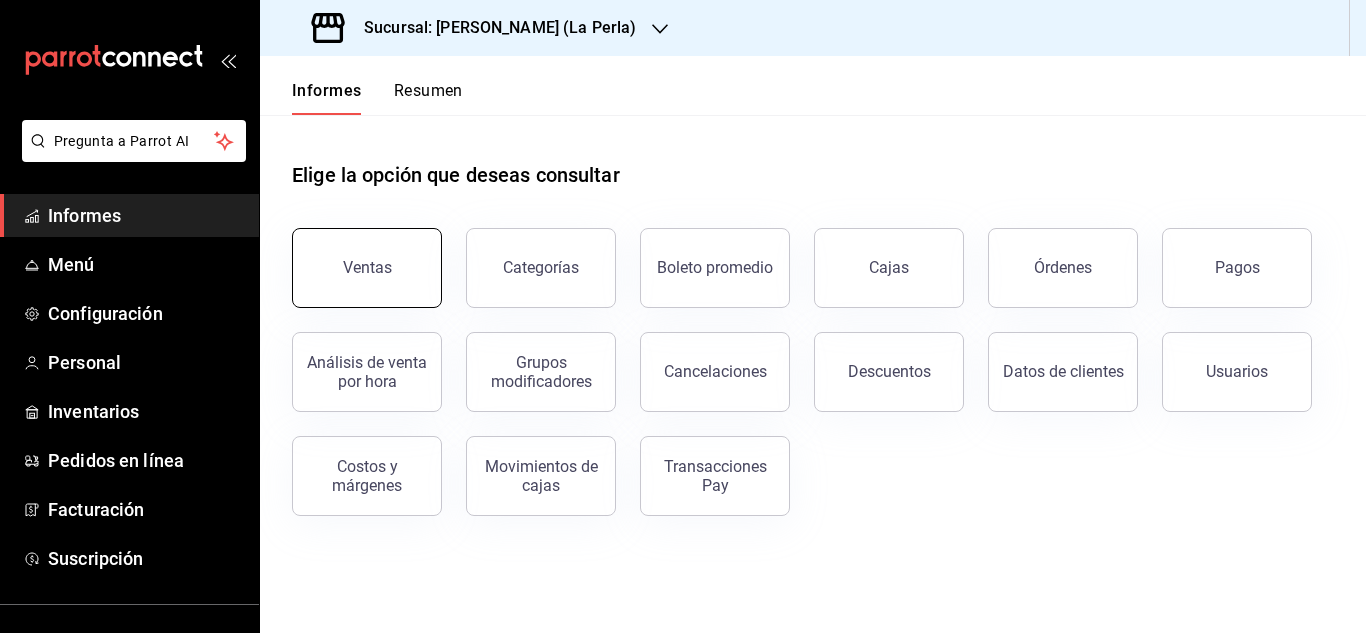 click on "Ventas" at bounding box center [367, 268] 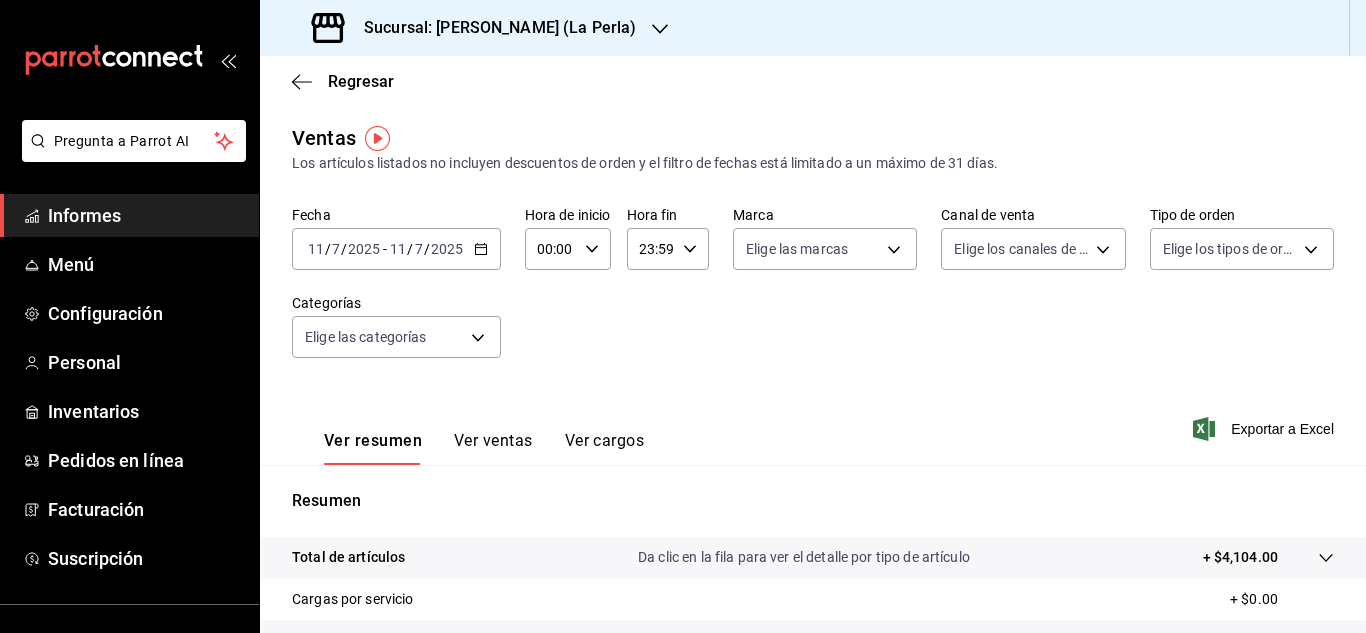 click 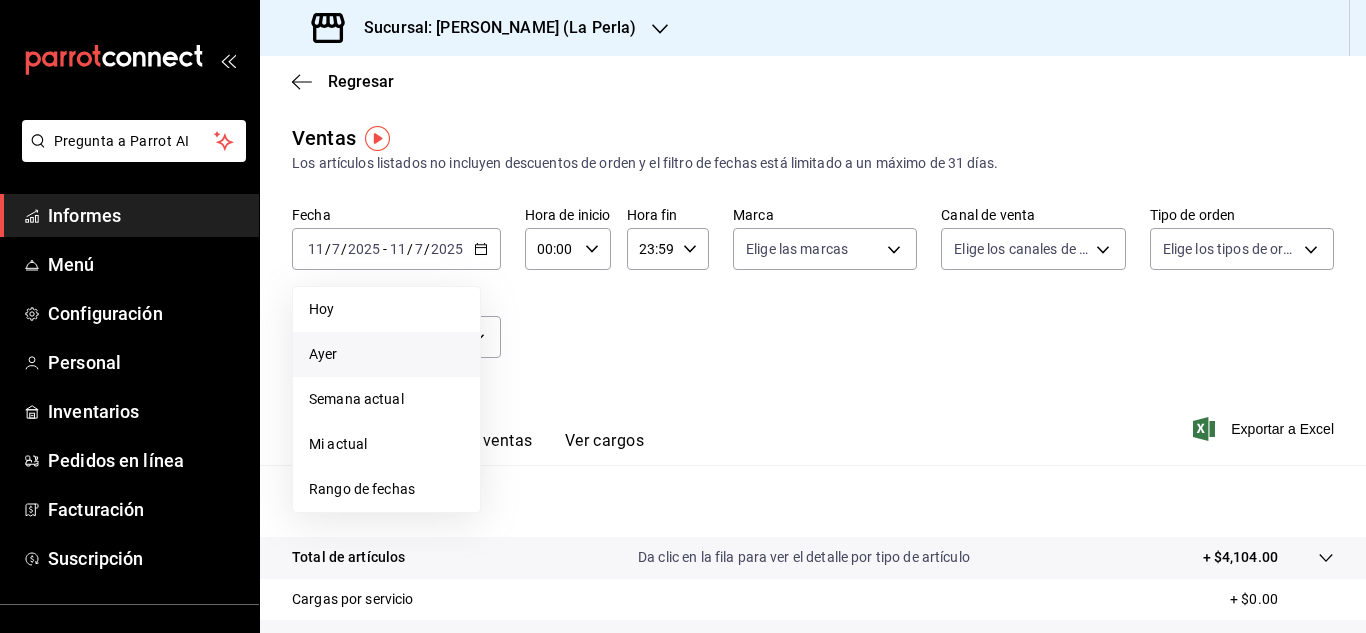 click on "Ayer" at bounding box center (386, 354) 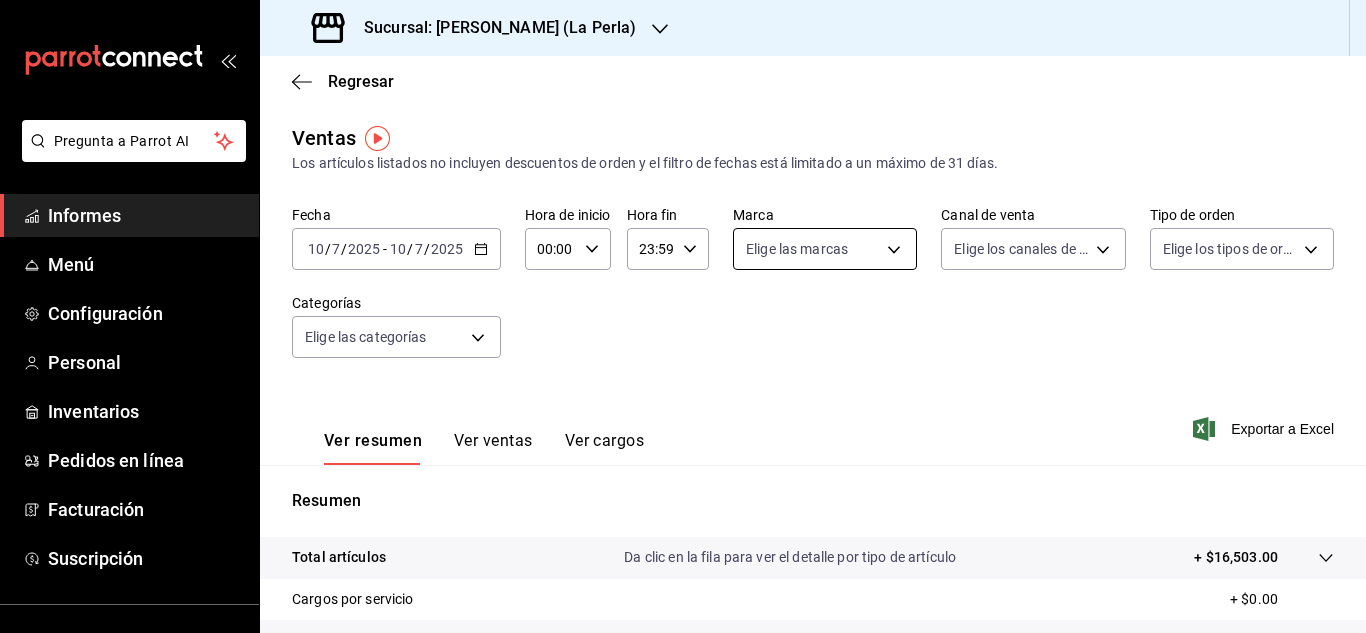 click on "Pregunta a Parrot AI Informes   Menú   Configuración   Personal   Inventarios   Pedidos en línea   Facturación   Suscripción   Ayuda Recomendar loro   Sushi Express multiusuario   Sugerir nueva función   Sucursal: Genki Poke (La Perla) Regresar Ventas Los artículos listados no incluyen descuentos de orden y el filtro de fechas está limitado a un máximo de 31 días. Fecha [DATE] [DATE] - [DATE] [DATE] Hora de inicio 00:00 Hora de inicio Hora fin 23:59 Hora fin Marca Elige las marcas Canal de venta Elige los canales de venta Tipo de orden Elige los tipos de orden Categorías Elige las categorías Ver resumen Ver ventas Ver cargos Exportar a Excel Resumen Total artículos Da clic en la fila para ver el detalle por tipo de artículo + $16,503.00 Cargos por servicio + $0.00 Venta bruta = $16,503.00 Descuentos totales - $1,403.65 Certificados de regalo - $0.00 Venta total = $15,099.35 Impuestos - $2,082.67 Venta neta = $13,016.68 Texto original Valora esta traducción Ir a un video" at bounding box center [683, 316] 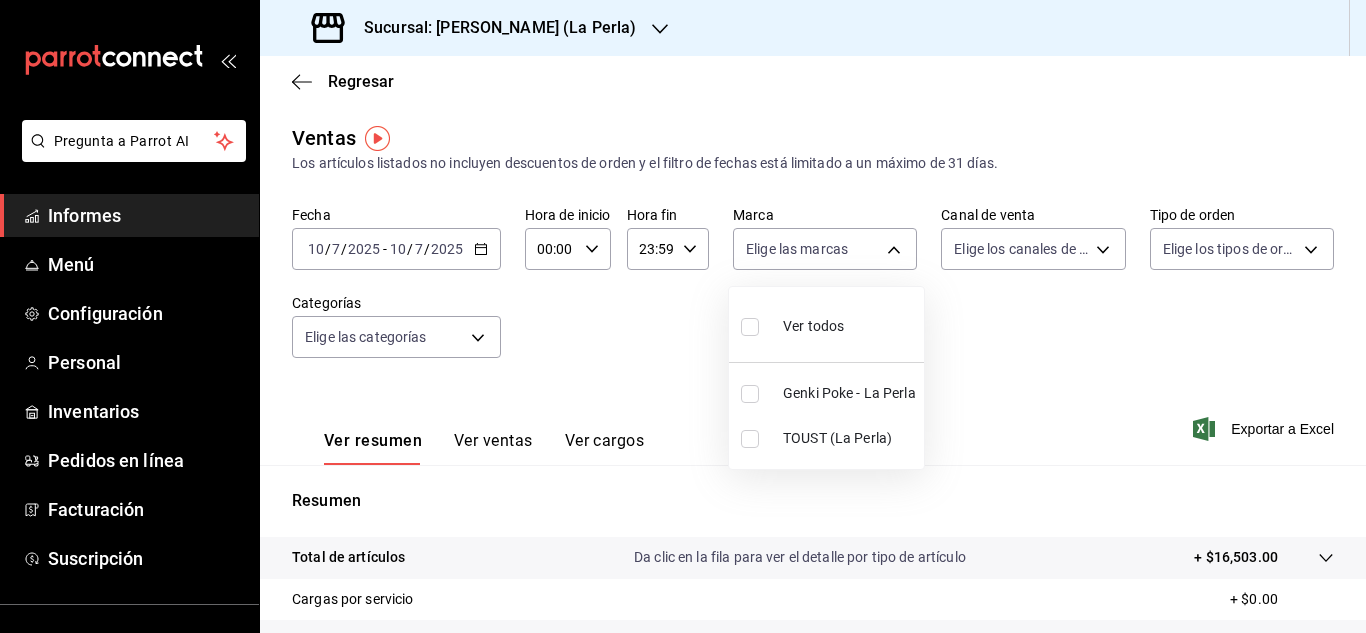 click at bounding box center (750, 394) 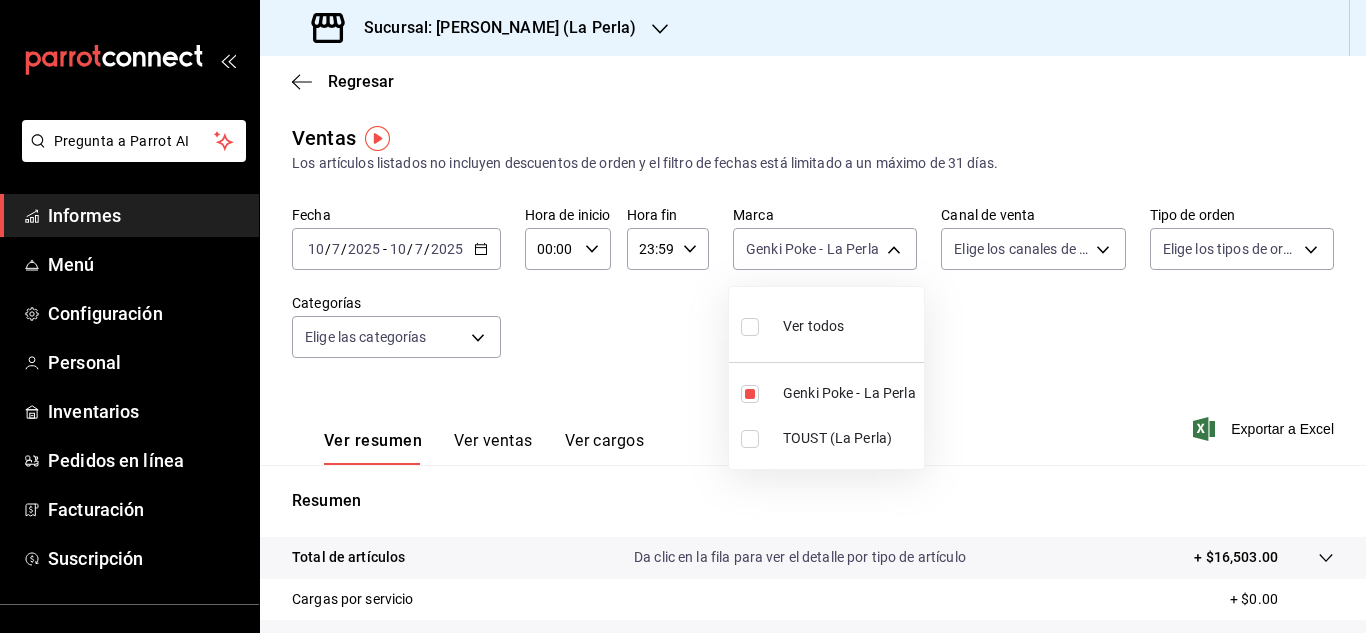 click at bounding box center (683, 316) 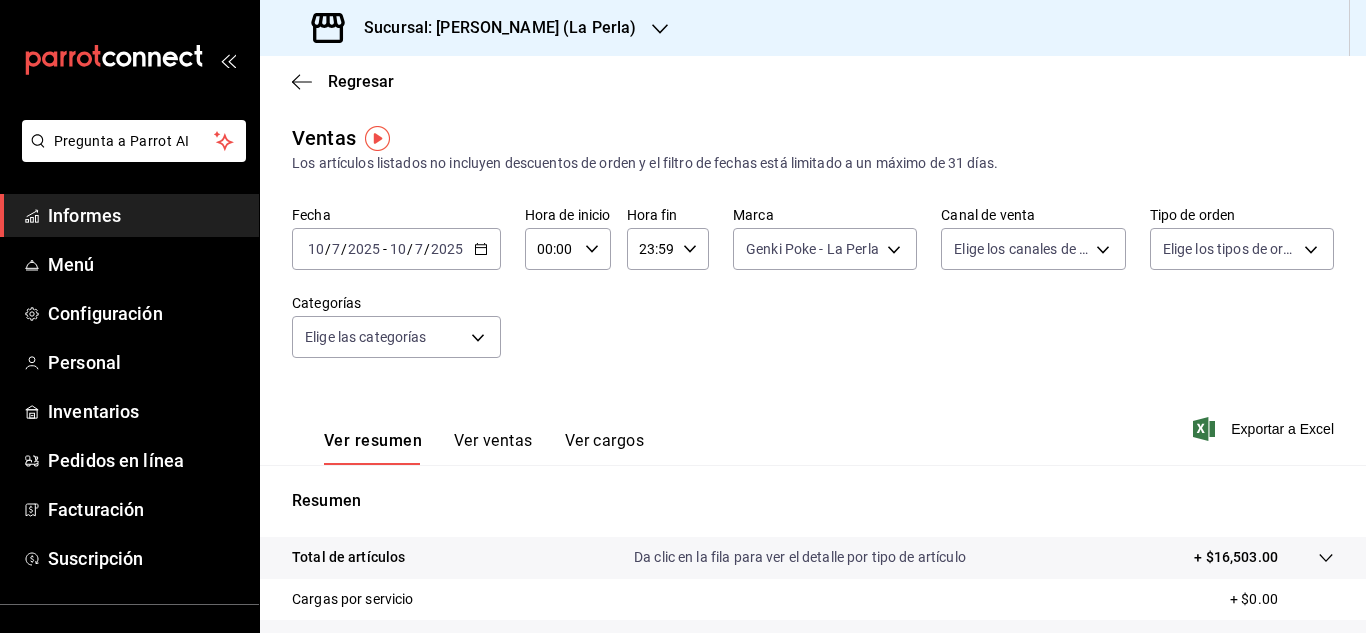 click on "Elige los canales de venta" at bounding box center (1033, 245) 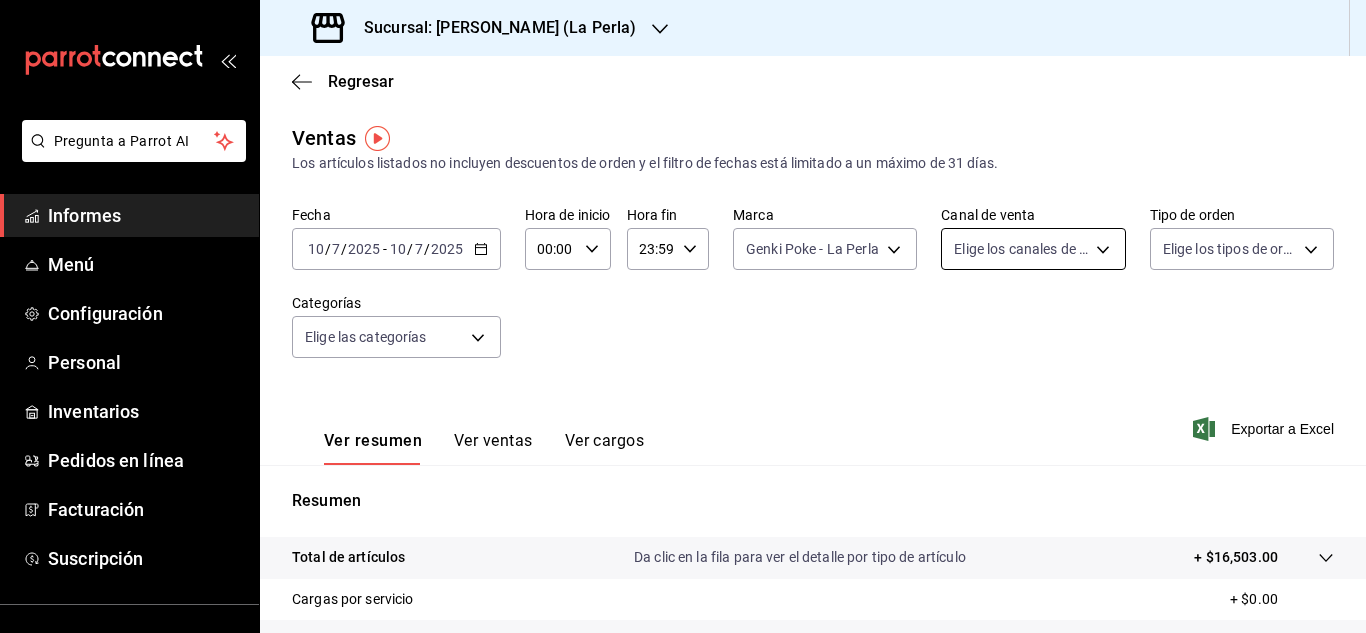 click on "Pregunta a Parrot AI Informes   Menú   Configuración   Personal   Inventarios   Pedidos en línea   Facturación   Suscripción   Ayuda Recomendar loro   Sushi Express multiusuario   Sugerir nueva función   Sucursal: Genki Poke (La Perla) Regresar Ventas Los artículos listados no incluyen descuentos de orden y el filtro de fechas está limitado a un máximo de 31 días. Fecha [DATE] [DATE] - [DATE] [DATE] Hora de inicio 00:00 Hora de inicio Hora fin 23:59 Hora fin Marca Genki Poke - La Perla 63657dc0-0851-4c98-80e4-f8105bd6cb43 Canal de venta Elige los canales de venta Tipo de orden Elige los tipos de orden Categorías Elige las categorías Ver resumen Ver ventas Ver cargos Exportar a Excel Resumen Total de artículos Da clic en la fila para ver el detalle por tipo de artículo + $16,503.00 Cargas por servicio + $0.00 Venta bruta = $16,503.00 Descuentos totales - $1,403.65 Certificados de regalo - $0.00 Venta total = $15,099.35 Impuestos - $2,082.67 Venta neta = $13,016.68 Informes" at bounding box center (683, 316) 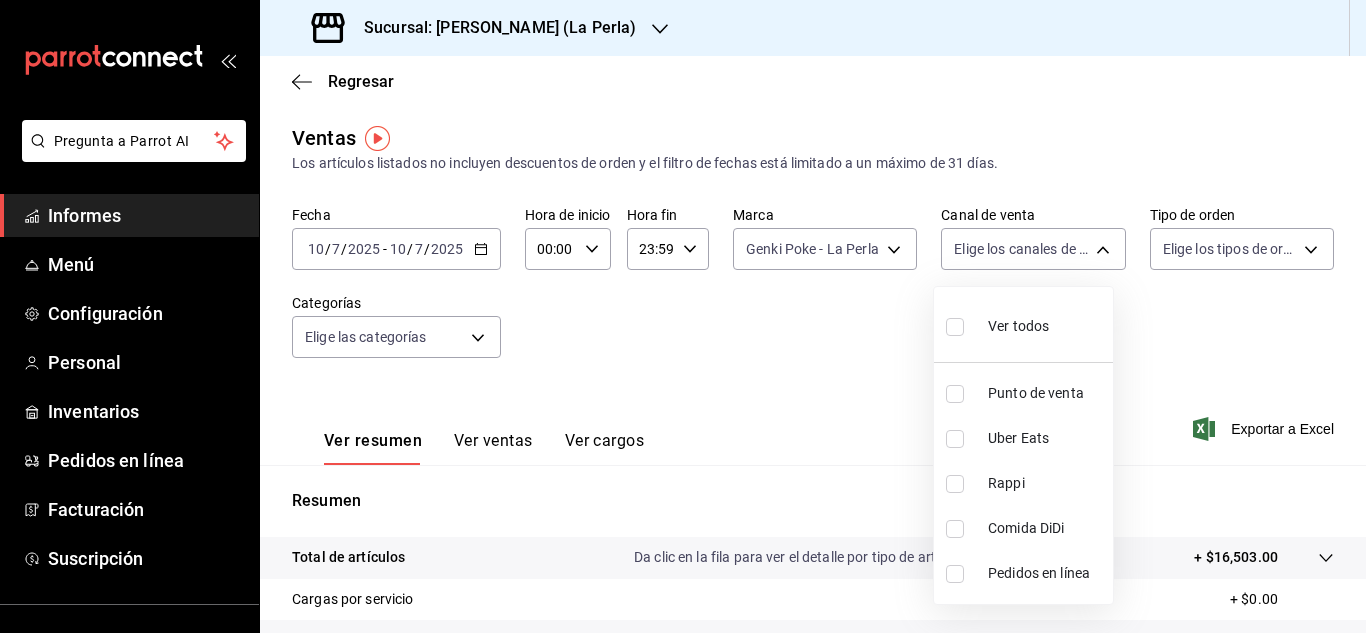 click on "Uber Eats" at bounding box center [1023, 438] 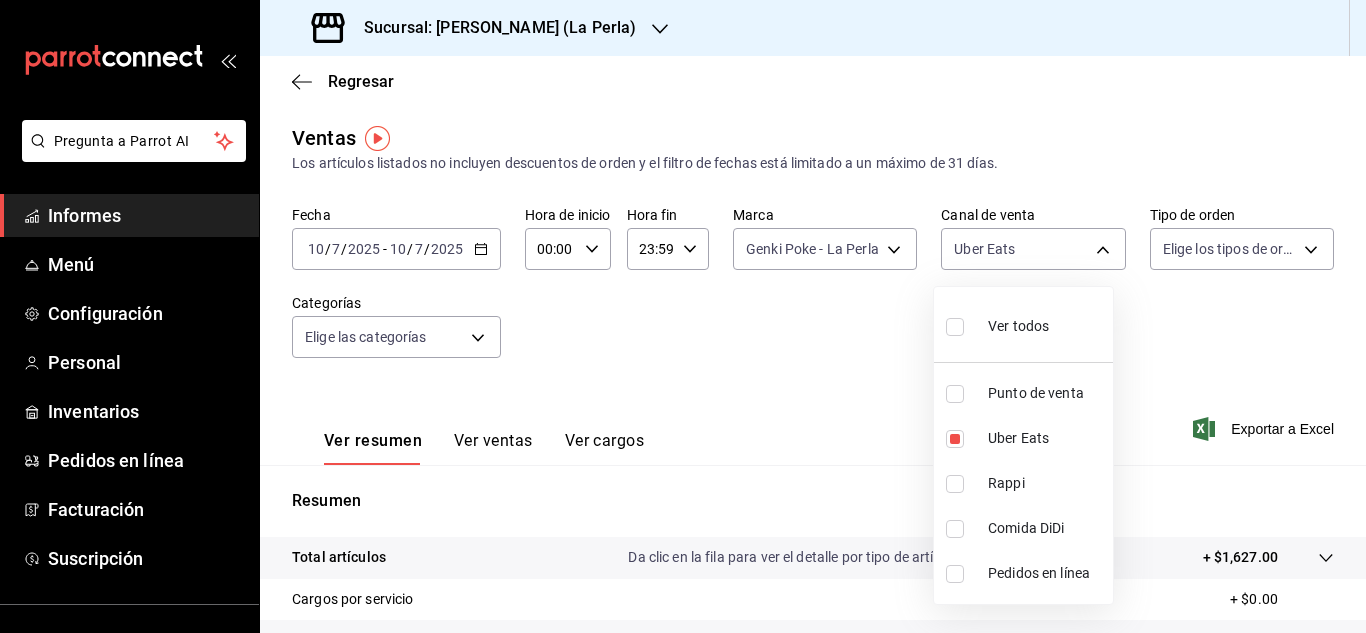 click at bounding box center (683, 316) 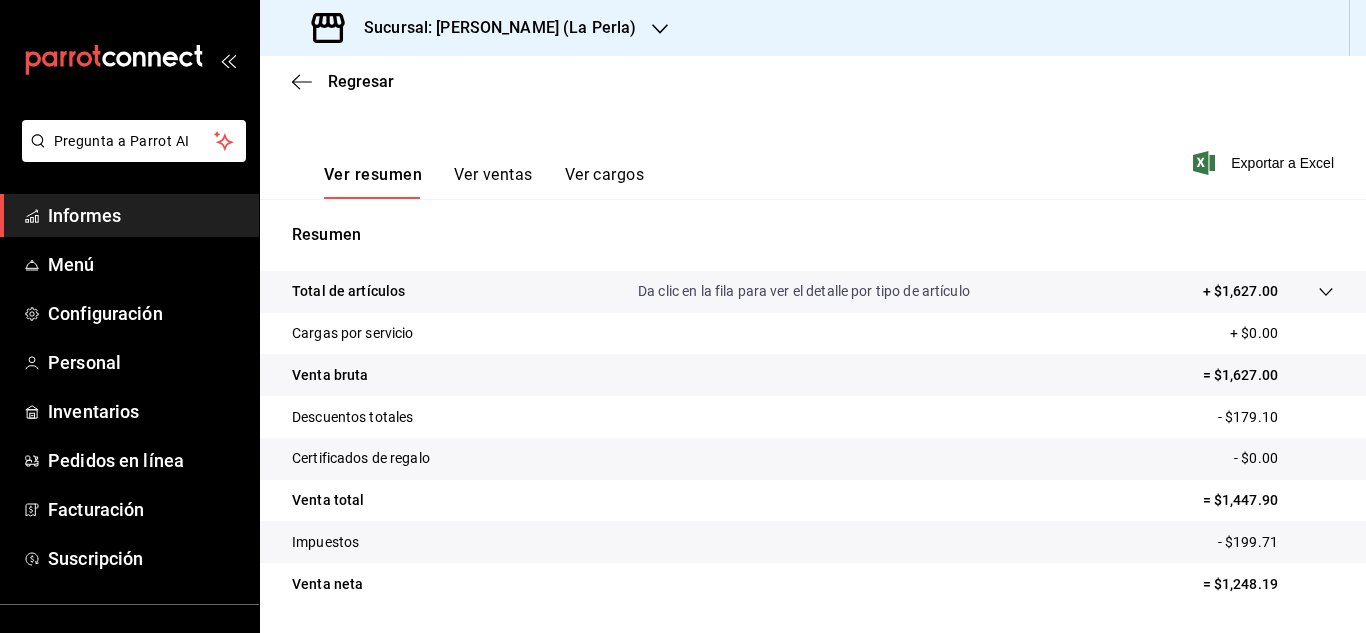 scroll, scrollTop: 326, scrollLeft: 0, axis: vertical 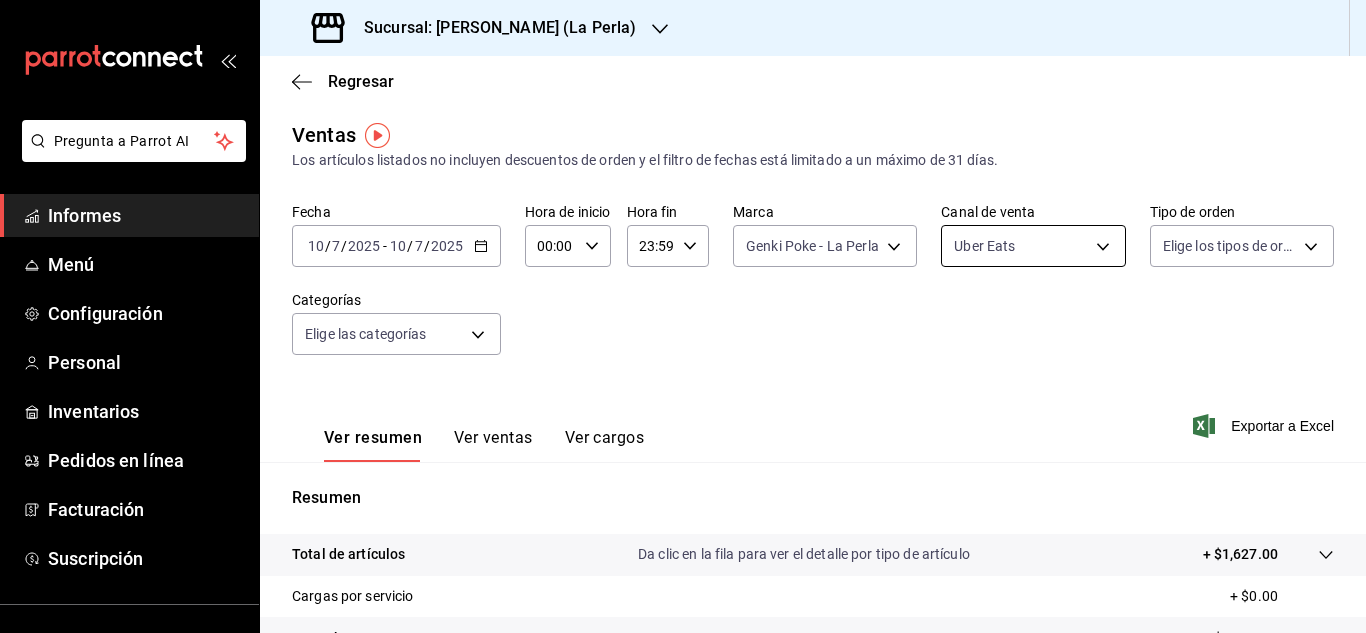 click on "Pregunta a Parrot AI Informes   Menú   Configuración   Personal   Inventarios   Pedidos en línea   Facturación   Suscripción   Ayuda Recomendar loro   Sushi Express multiusuario   Sugerir nueva función   Sucursal: Genki Poke (La Perla) Regresar Ventas Los artículos listados no incluyen descuentos de orden y el filtro de fechas está limitado a un máximo de 31 días. Fecha [DATE] [DATE] - [DATE] [DATE] Hora de inicio 00:00 Hora de inicio Hora fin 23:59 Hora fin Marca Genki Poke - La Perla 63657dc0-0851-4c98-80e4-f8105bd6cb43 Canal de venta Uber Eats UBER_EATS Tipo de orden Elige los tipos de orden Categorías Elige las categorías Ver resumen Ver ventas Ver cargos Exportar a Excel Resumen Total de artículos Da clic en la fila para ver el detalle por tipo de artículo + $1,627.00 Cargas por servicio + $0.00 Venta bruta = $1,627.00 Descuentos totales - $179.10 Certificados de regalo - $0.00 Venta total = $1,447.90 Impuestos - $199.71 Venta neta = $1,248.19 Texto original Informes" at bounding box center [683, 316] 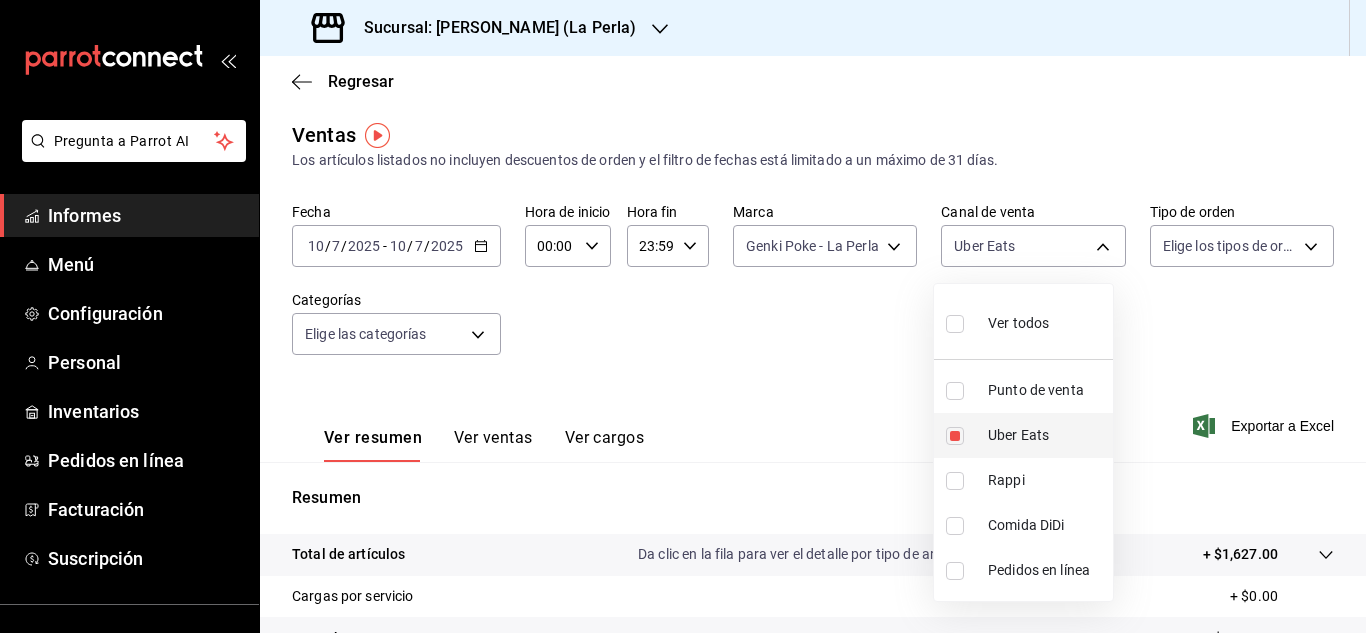 click at bounding box center (955, 436) 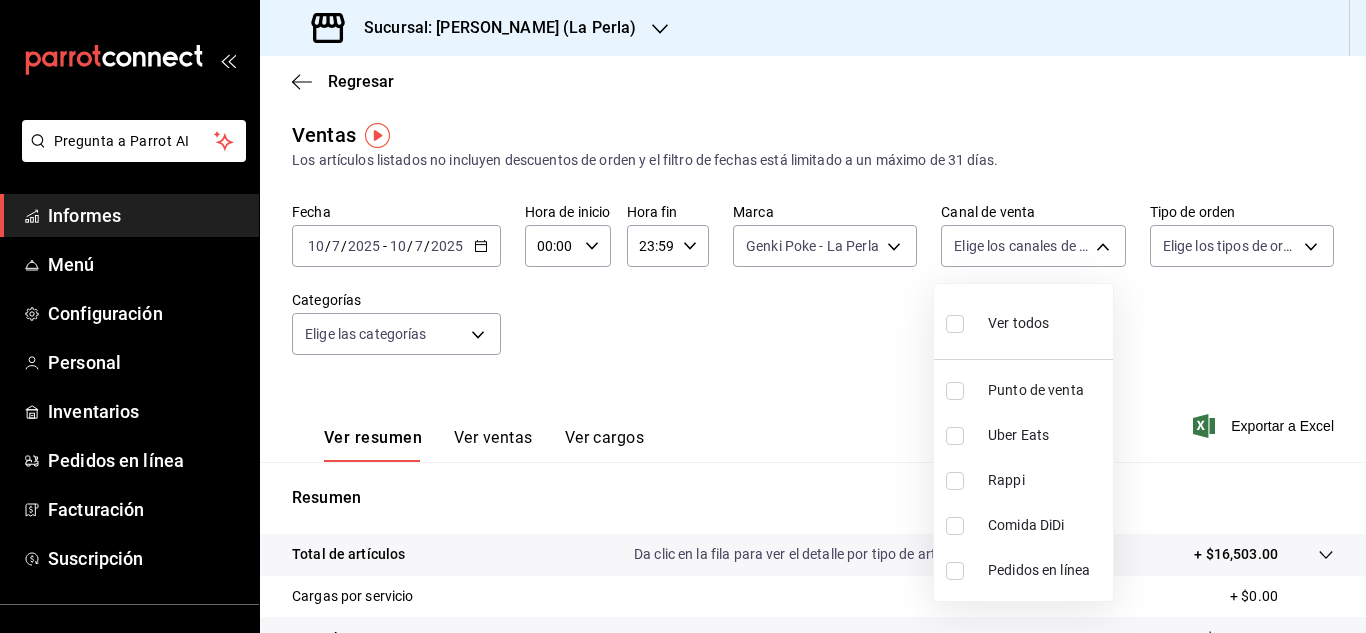 click on "Rappi" at bounding box center [1023, 480] 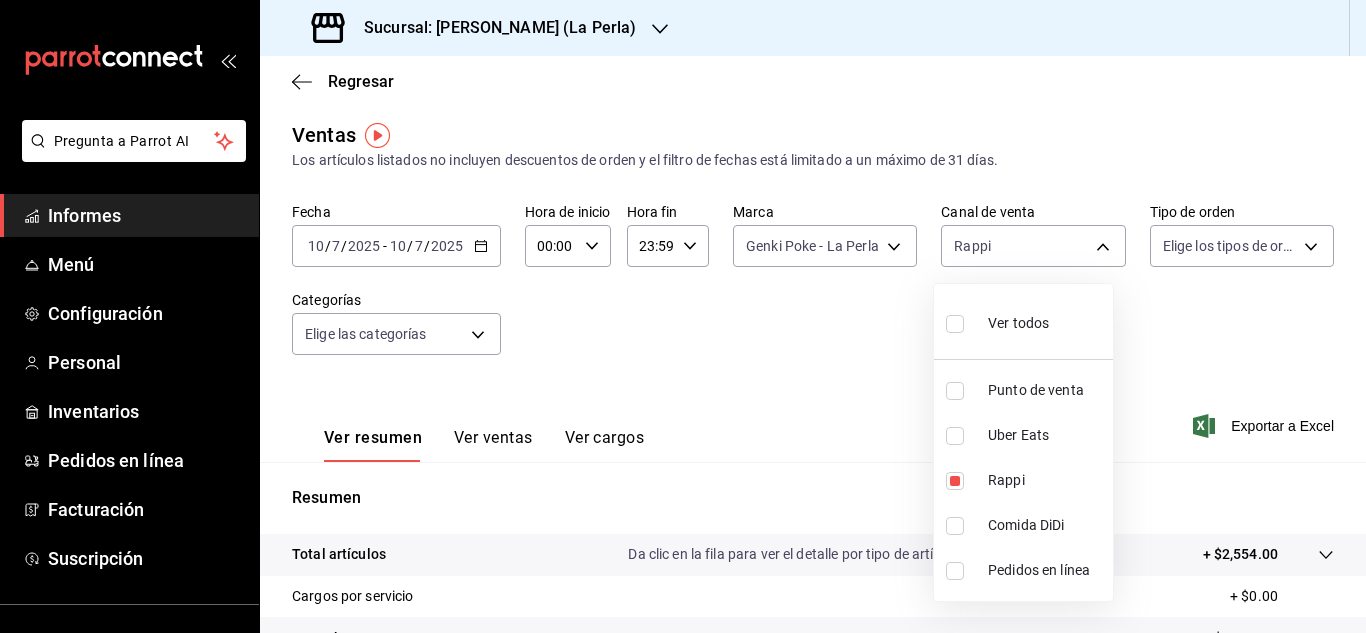 click at bounding box center (683, 316) 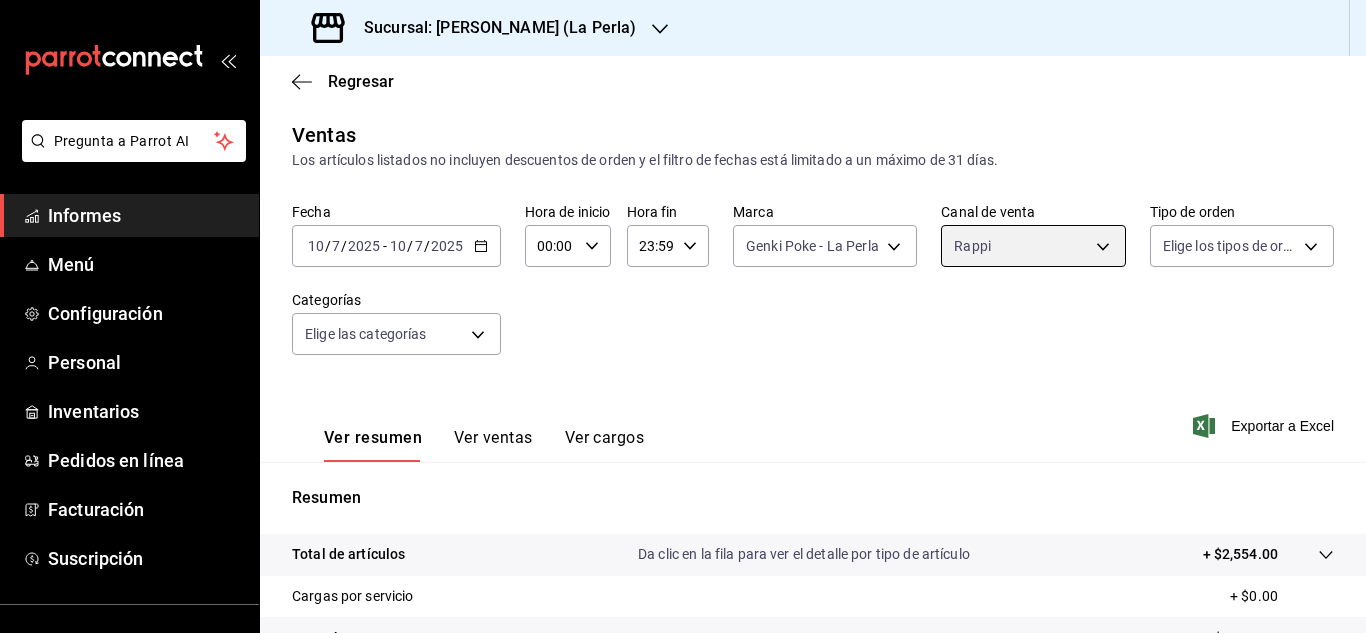 scroll, scrollTop: 326, scrollLeft: 0, axis: vertical 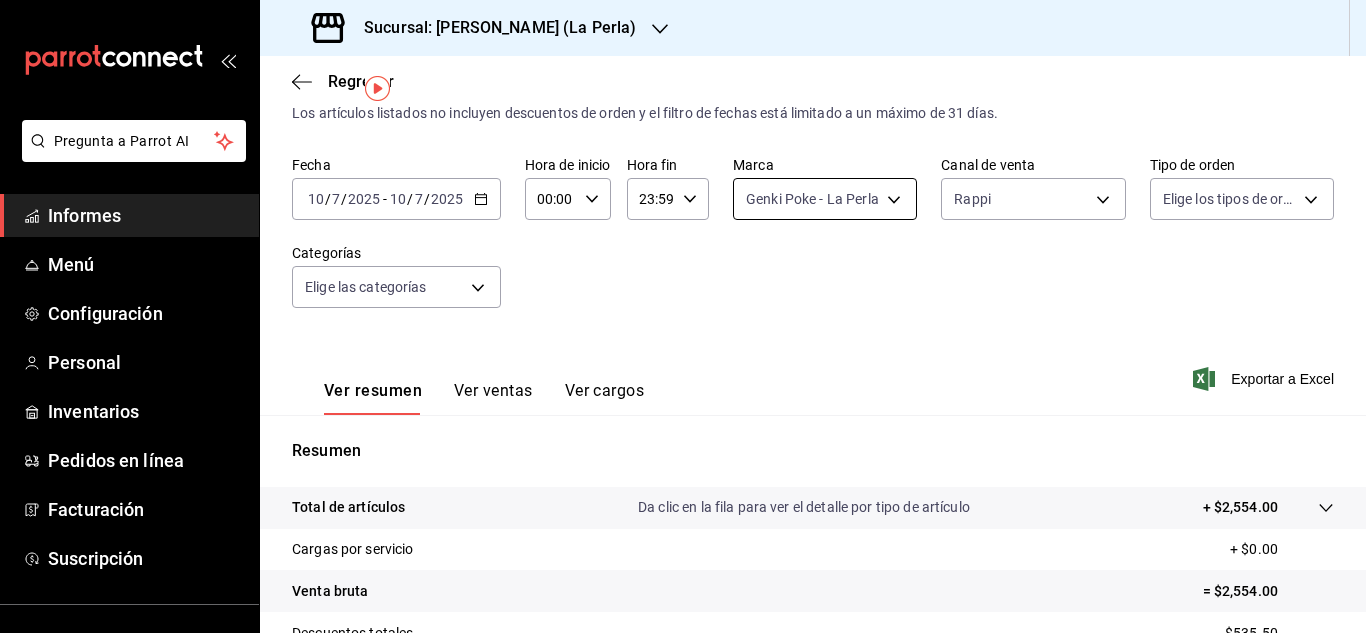 click on "Pregunta a Parrot AI Informes   Menú   Configuración   Personal   Inventarios   Pedidos en línea   Facturación   Suscripción   Ayuda Recomendar loro   Sushi Express multiusuario   Sugerir nueva función   Sucursal: Genki Poke (La Perla) Regresar Ventas Los artículos listados no incluyen descuentos de orden y el filtro de fechas está limitado a un máximo de 31 días. Fecha [DATE] [DATE] - [DATE] [DATE] Hora de inicio 00:00 Hora de inicio Hora fin 23:59 Hora fin Marca Genki Poke - La Perla 63657dc0-0851-4c98-80e4-f8105bd6cb43 Canal de venta Rappi RAPPI Tipo de orden Elige los tipos de orden Categorías Elige las categorías Ver resumen Ver ventas Ver cargos Exportar a Excel Resumen Total de artículos Da clic en la fila para ver el detalle por tipo de artículo + $2,554.00 Cargas por servicio + $0.00 Venta bruta = $2,554.00 Descuentos totales - $535.50 Certificados de regalo - $0.00 Venta total = $2,018.50 Impuestos - $278.41 Venta neta = $1,740.09 Texto original Ver video tutorial" at bounding box center [683, 316] 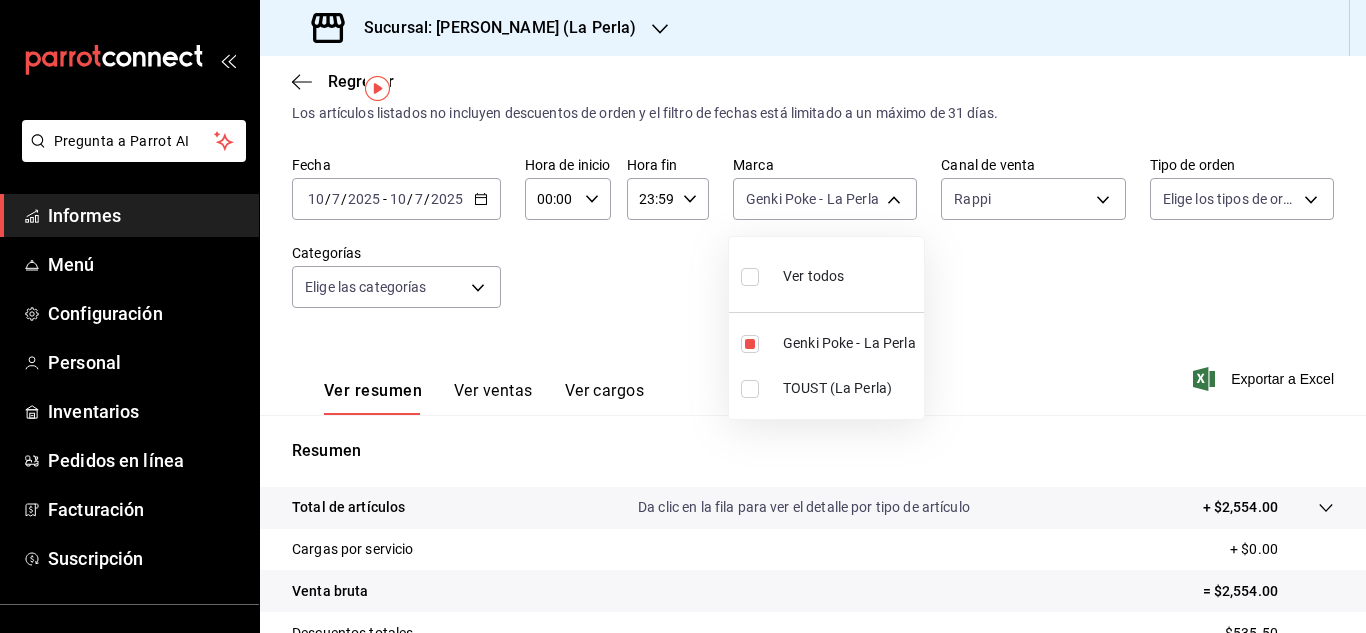 click at bounding box center (683, 316) 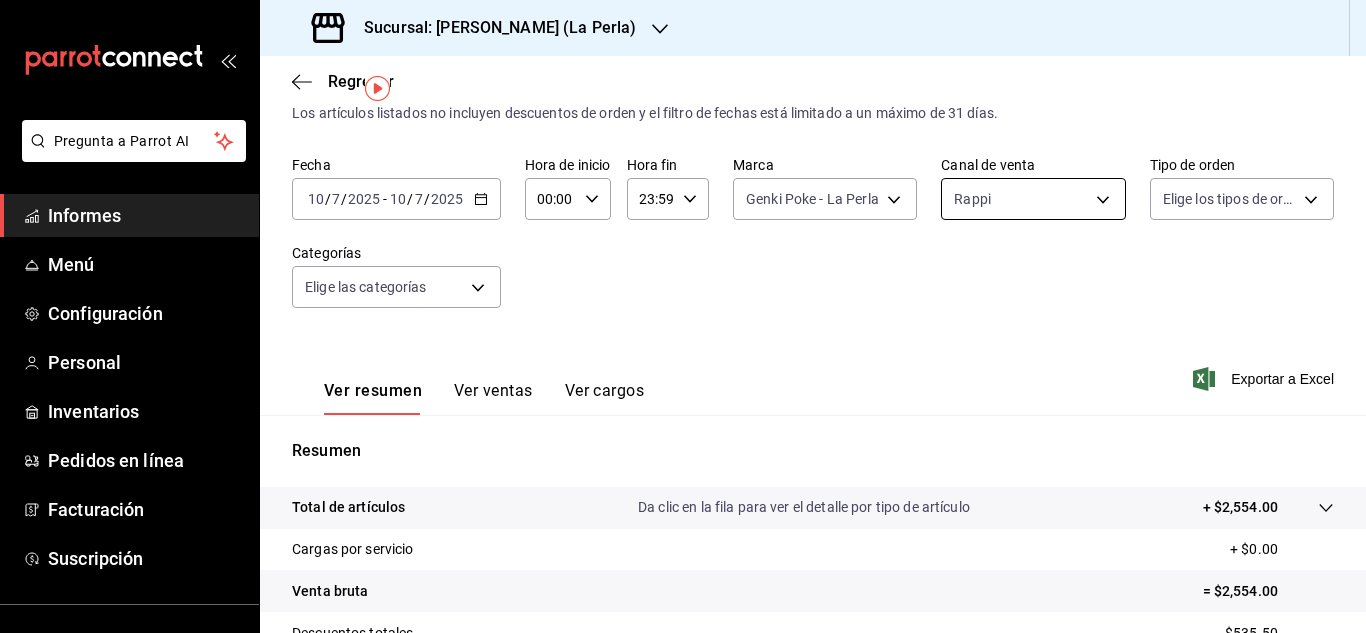 click on "Pregunta a Parrot AI Informes   Menú   Configuración   Personal   Inventarios   Pedidos en línea   Facturación   Suscripción   Ayuda Recomendar loro   Sushi Express multiusuario   Sugerir nueva función   Sucursal: Genki Poke (La Perla) Regresar Ventas Los artículos listados no incluyen descuentos de orden y el filtro de fechas está limitado a un máximo de 31 días. Fecha [DATE] [DATE] - [DATE] [DATE] Hora de inicio 00:00 Hora de inicio Hora fin 23:59 Hora fin Marca Genki Poke - La Perla 63657dc0-0851-4c98-80e4-f8105bd6cb43 Canal de venta Rappi RAPPI Tipo de orden Elige los tipos de orden Categorías Elige las categorías Ver resumen Ver ventas Ver cargos Exportar a Excel Resumen Total de artículos Da clic en la fila para ver el detalle por tipo de artículo + $2,554.00 Cargas por servicio + $0.00 Venta bruta = $2,554.00 Descuentos totales - $535.50 Certificados de regalo - $0.00 Venta total = $2,018.50 Impuestos - $278.41 Venta neta = $1,740.09 Texto original Ver video tutorial" at bounding box center [683, 316] 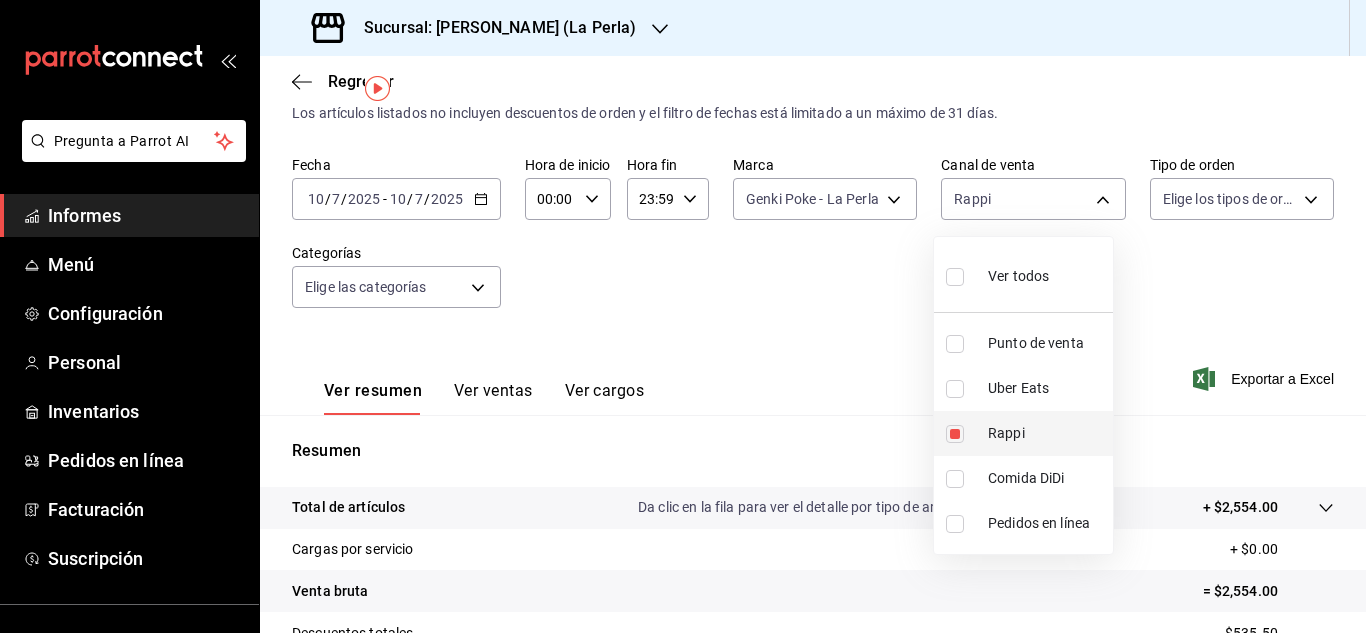click at bounding box center [955, 434] 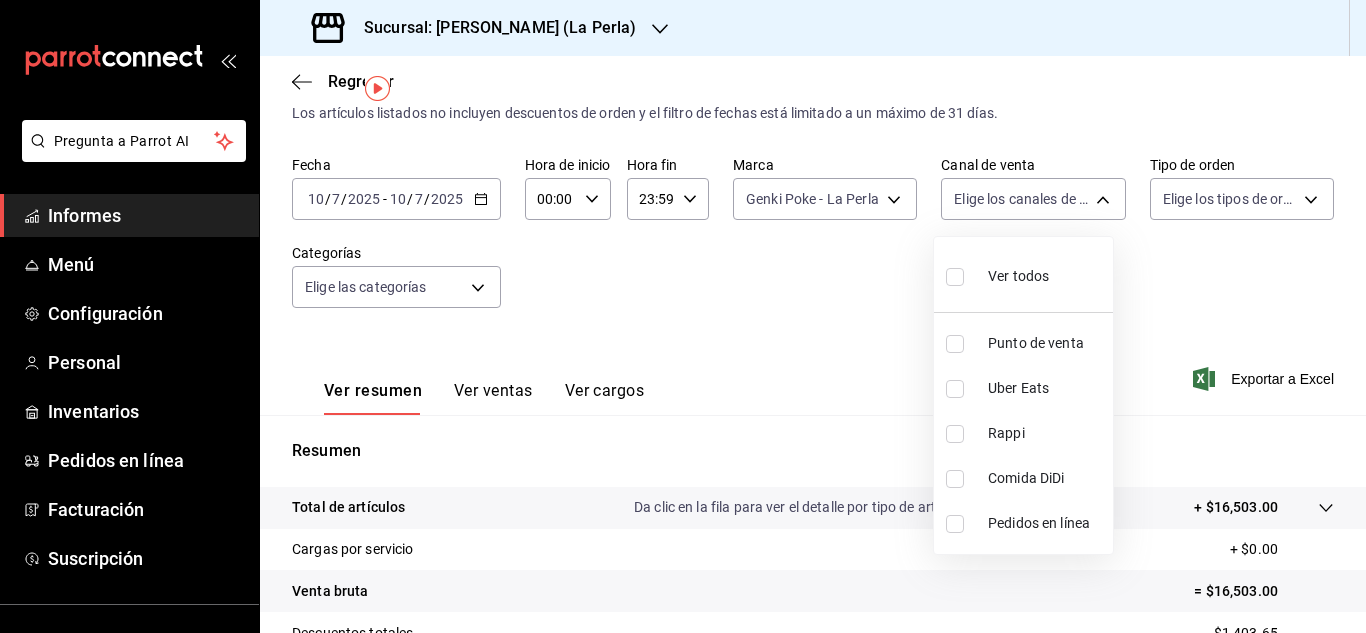 click at bounding box center (955, 479) 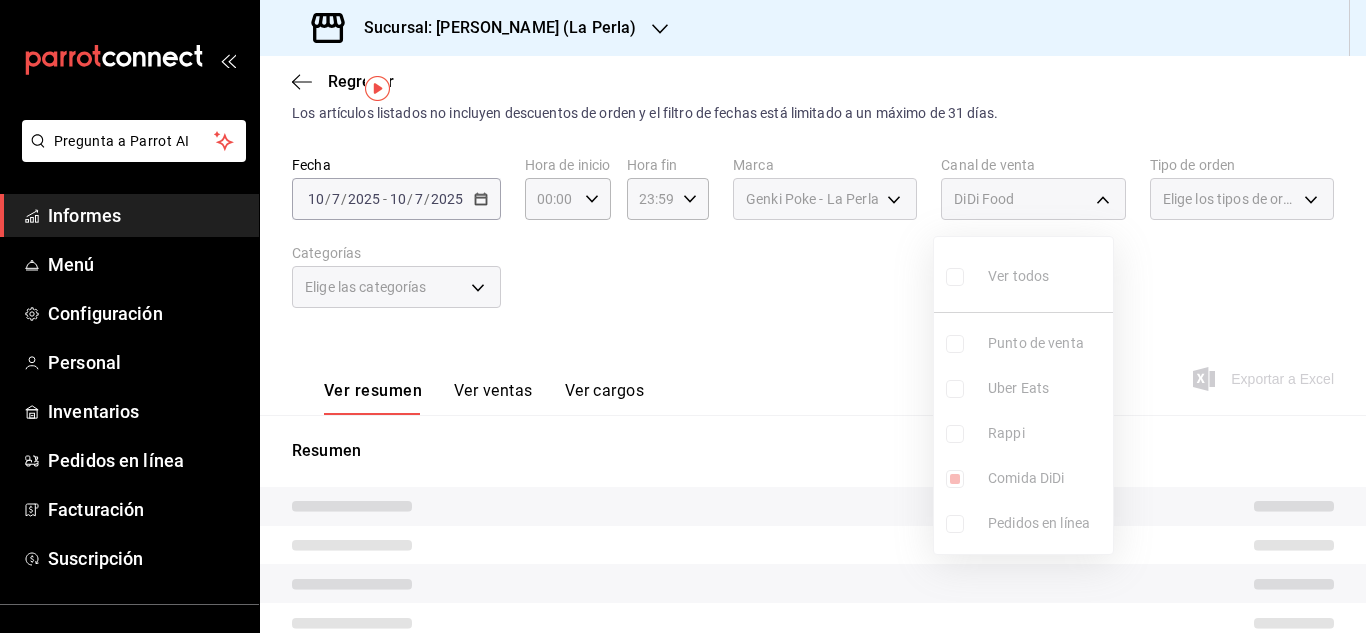 click at bounding box center [683, 316] 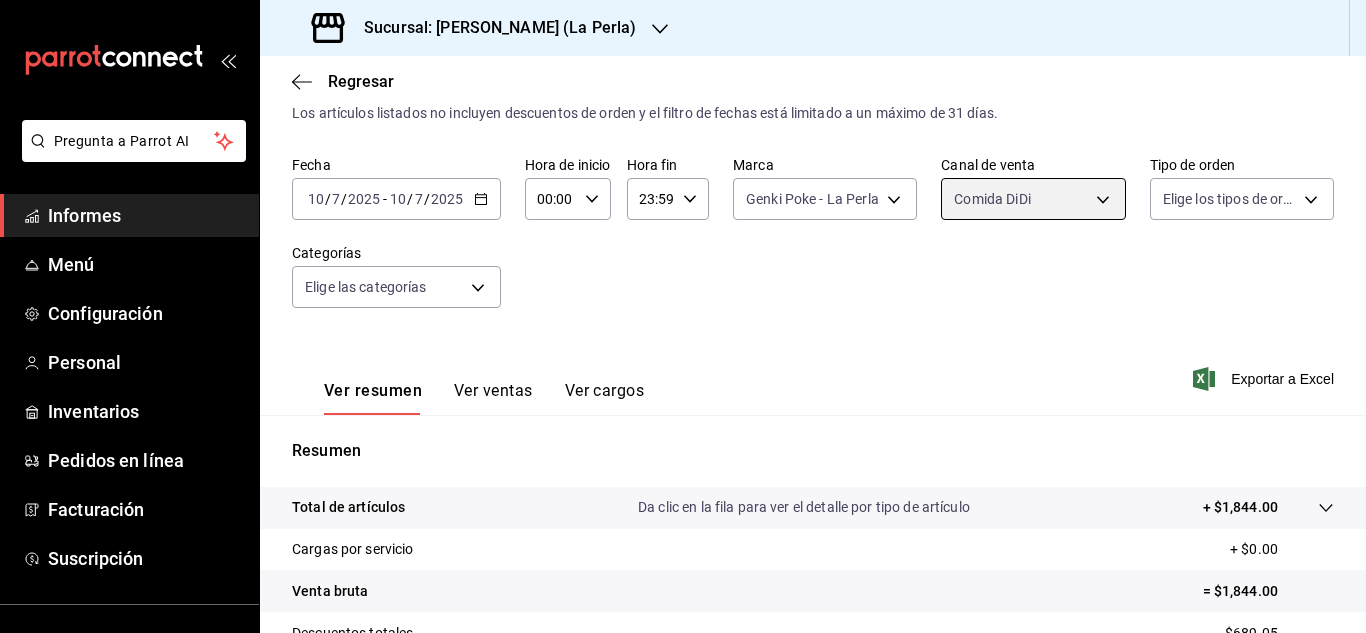 scroll, scrollTop: 326, scrollLeft: 0, axis: vertical 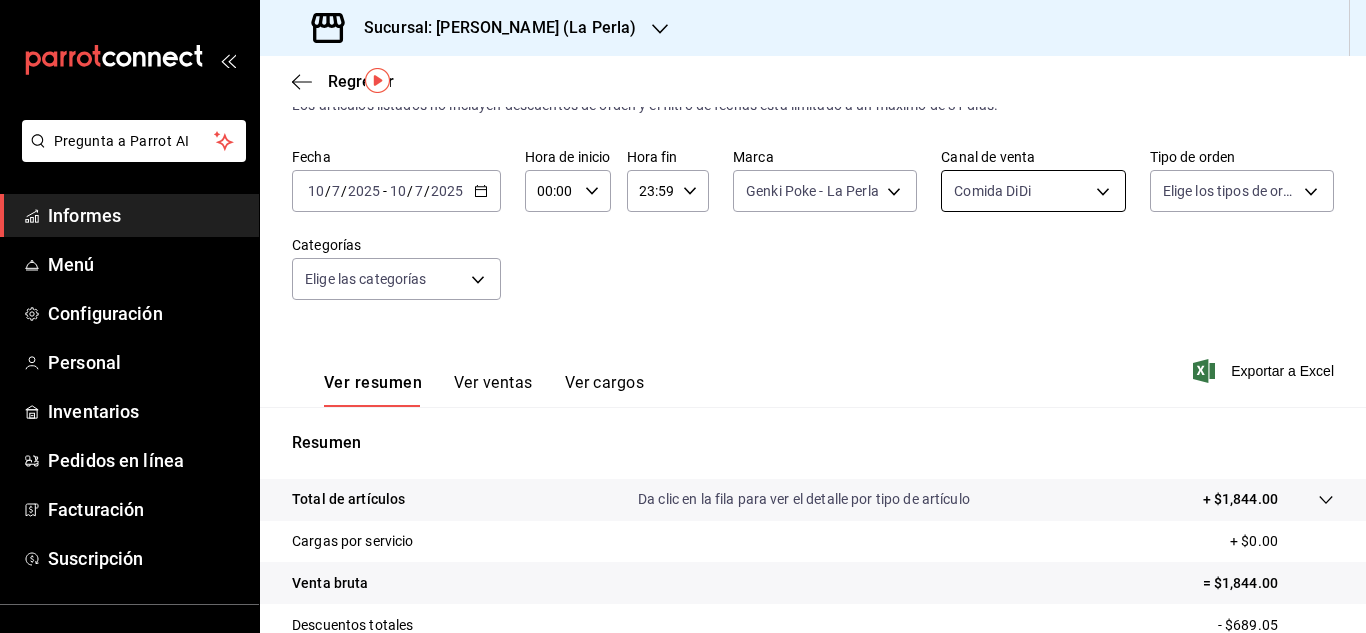 click on "Pregunta a Parrot AI Informes   Menú   Configuración   Personal   Inventarios   Pedidos en línea   Facturación   Suscripción   Ayuda Recomendar loro   Sushi Express multiusuario   Sugerir nueva función   Sucursal: Genki Poke (La Perla) Regresar Ventas Los artículos listados no incluyen descuentos de orden y el filtro de fechas está limitado a un máximo de 31 días. Fecha [DATE] [DATE] - [DATE] [DATE] Hora de inicio 00:00 Hora de inicio Hora fin 23:59 Hora fin Marca Genki Poke - La Perla 63657dc0-0851-4c98-80e4-f8105bd6cb43 Canal de venta Comida DiDi DIDI_FOOD Tipo de orden Elige los tipos de orden Categorías Elige las categorías Ver resumen Ver ventas Ver cargos Exportar a Excel Resumen Total de artículos Da clic en la fila para ver el detalle por tipo de artículo + $1,844.00 Cargas por servicio + $0.00 Venta bruta = $1,844.00 Descuentos totales - $689.05 Certificados de regalo - $0.00 Venta total = $1,154.95 Impuestos - $159.30 Venta neta = $995.65 Texto original Informes" at bounding box center (683, 316) 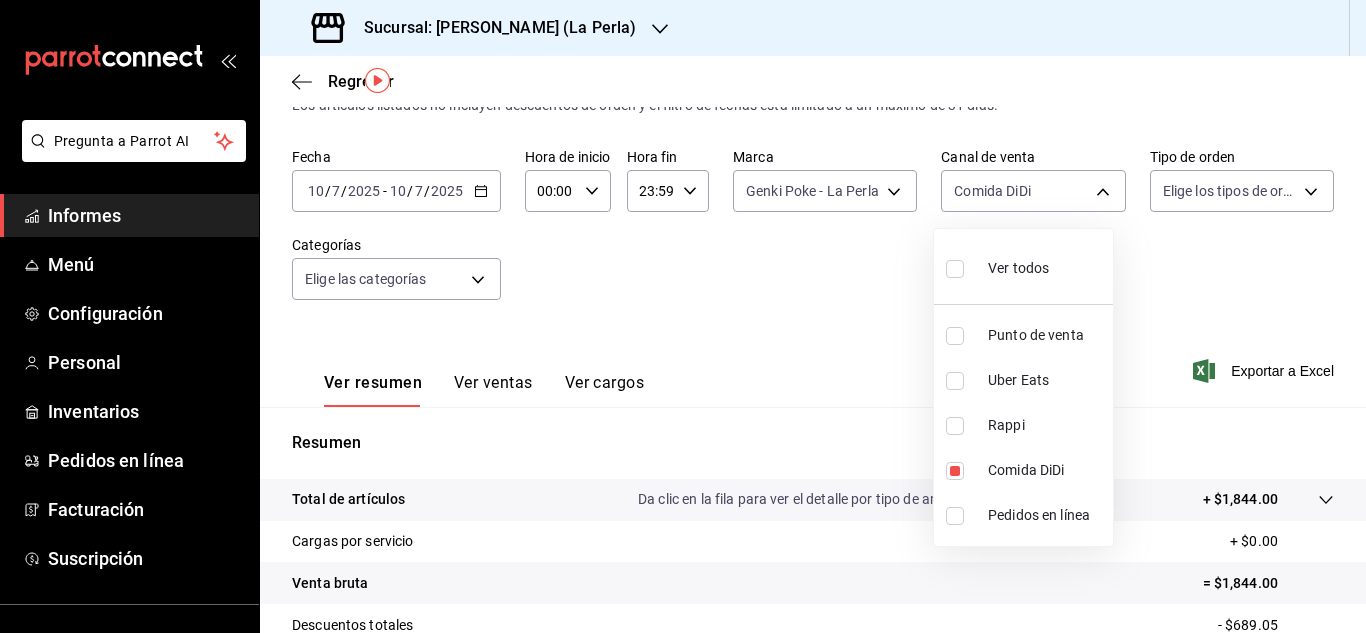 click on "Ver todos" at bounding box center (1023, 266) 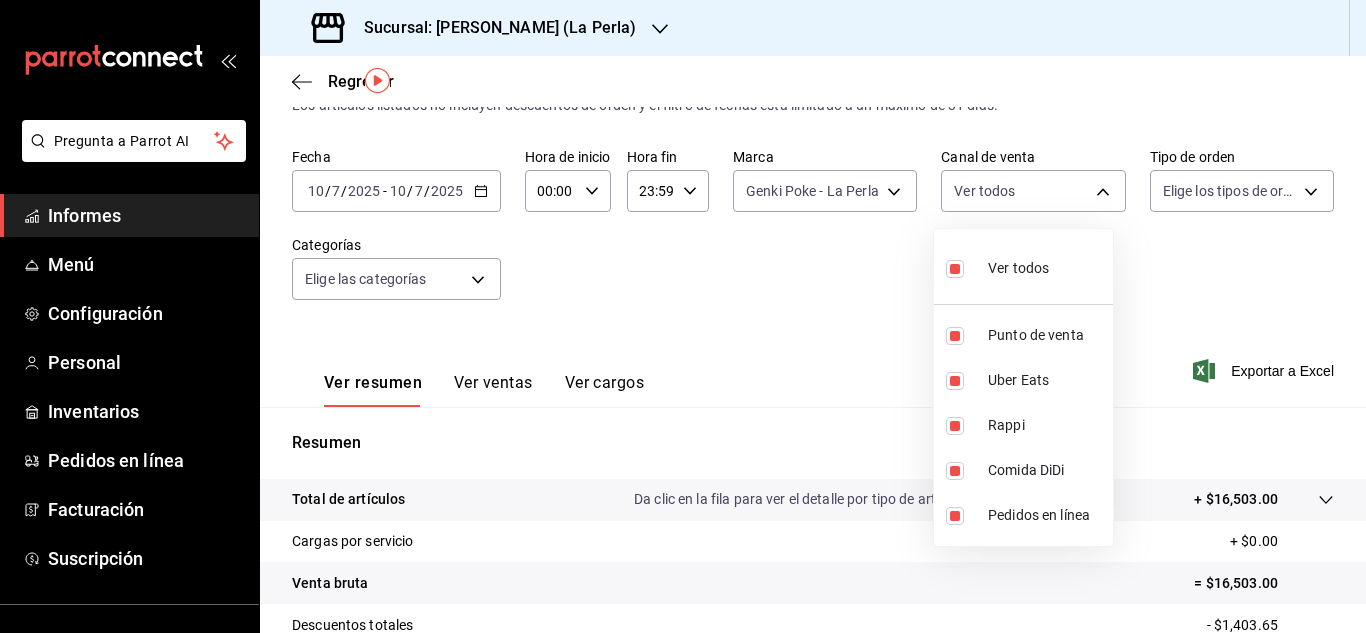 click at bounding box center (683, 316) 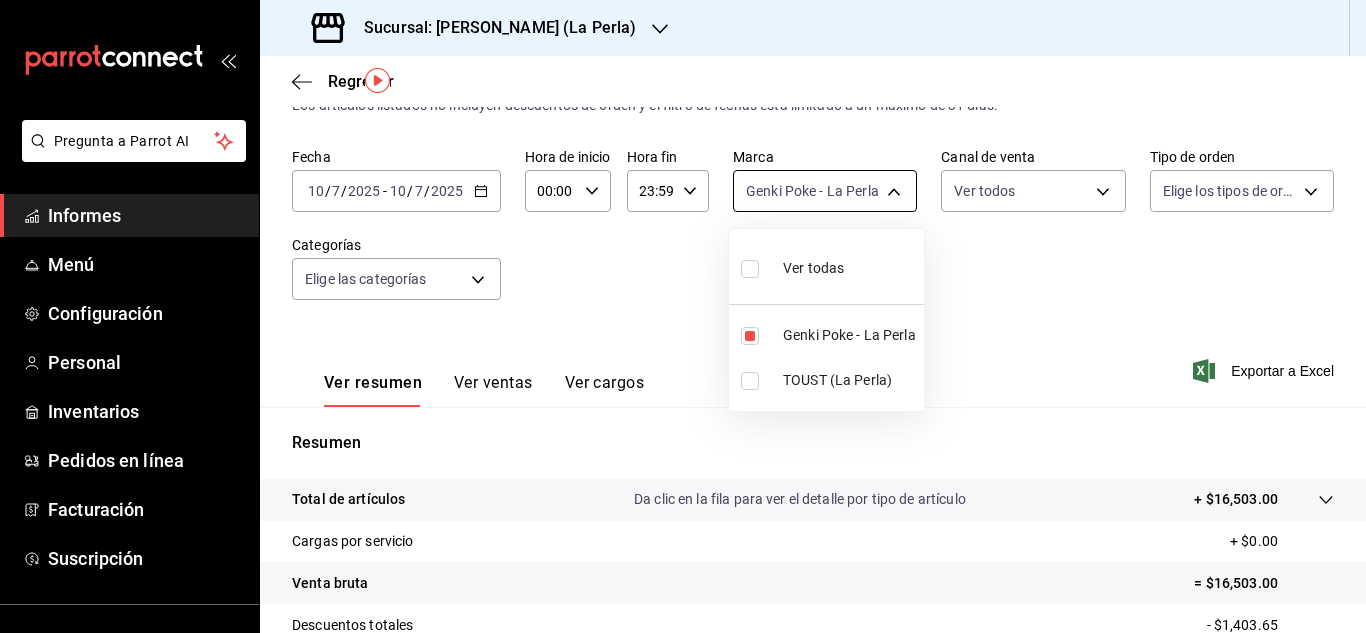 click on "Pregunta a Parrot AI Informes   Menú   Configuración   Personal   Inventarios   Pedidos en línea   Facturación   Suscripción   Ayuda Recomendar loro   Sushi Express multiusuario   Sugerir nueva función   Sucursal: Genki Poke (La Perla) Regresar Ventas Los artículos listados no incluyen descuentos de orden y el filtro de fechas está limitado a un máximo de 31 días. Fecha [DATE] [DATE] - [DATE] [DATE] Hora de inicio 00:00 Hora de inicio Hora fin 23:59 Hora fin Marca Genki Poke - La Perla 63657dc0-0851-4c98-80e4-f8105bd6cb43 Canal de venta Ver todos PARROT,UBER_EATS,RAPPI,DIDI_FOOD,ONLINE Tipo de orden Elige los tipos de orden Categorías Elige las categorías Ver resumen Ver ventas Ver cargos Exportar a Excel Resumen Total de artículos Da clic en la fila para ver el detalle por tipo de artículo + $16,503.00 Cargas por servicio + $0.00 Venta bruta = $16,503.00 Descuentos totales - $1,403.65 Certificados de regalo - $0.00 Venta total = $15,099.35 Impuestos - $2,082.67 Venta neta" at bounding box center (683, 316) 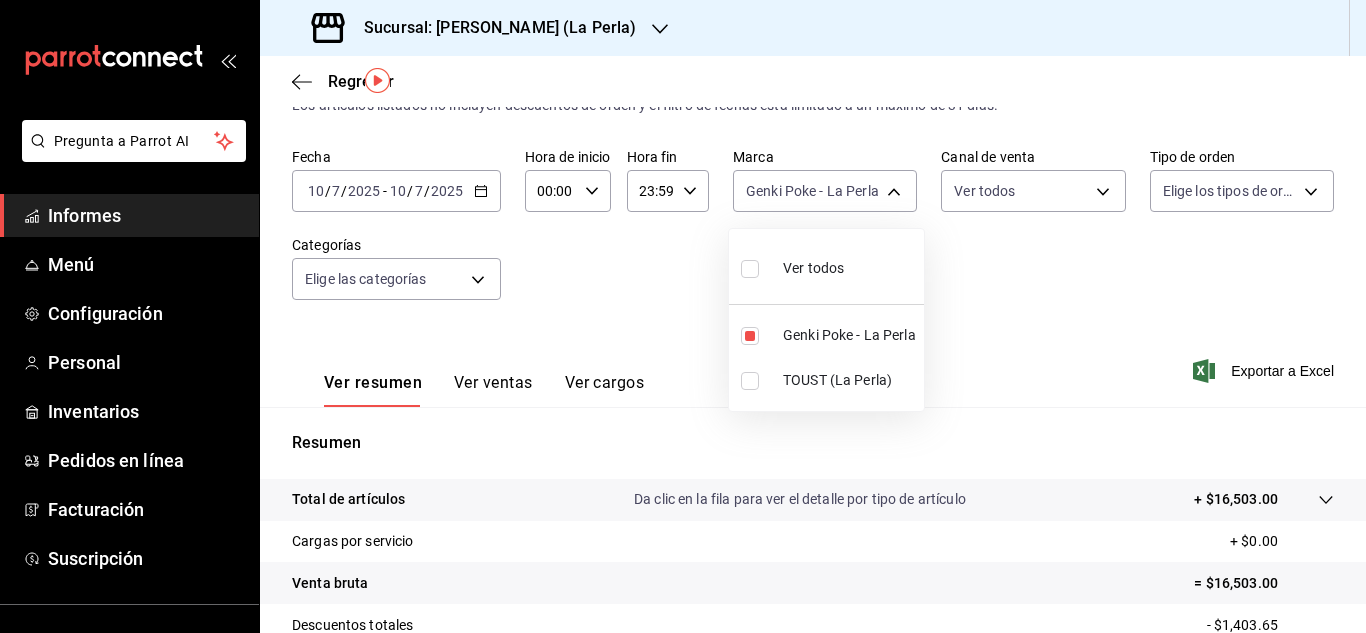 click at bounding box center [683, 316] 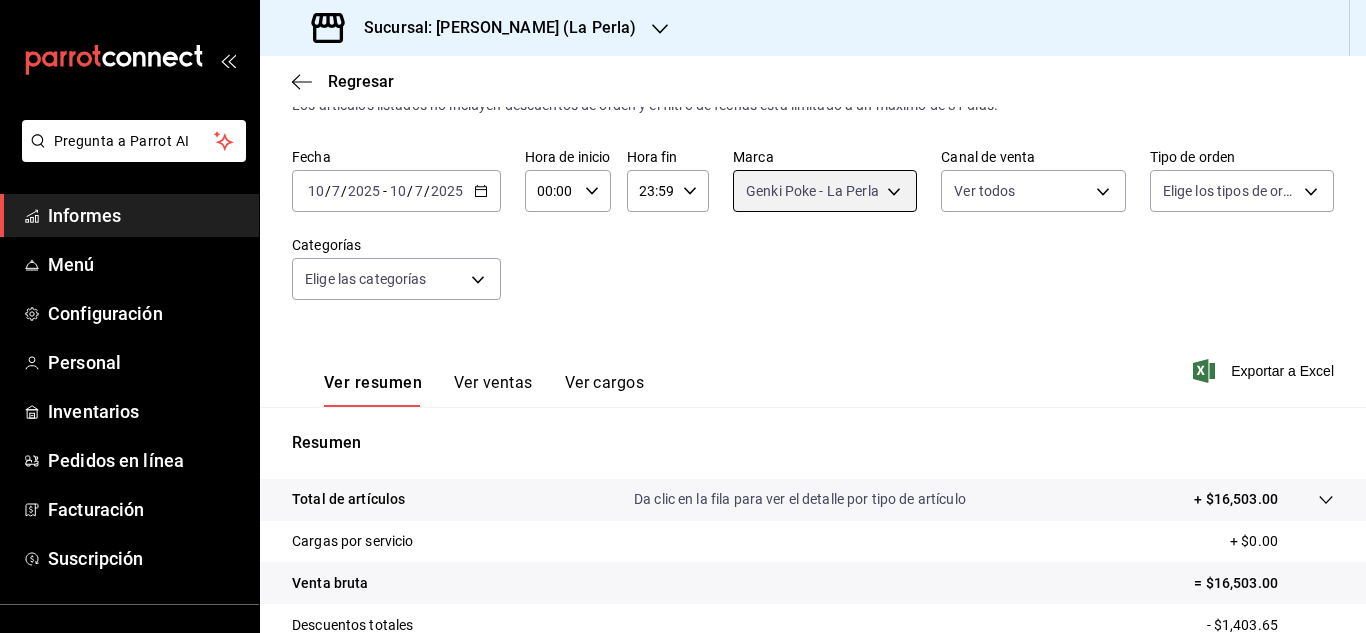 scroll, scrollTop: 326, scrollLeft: 0, axis: vertical 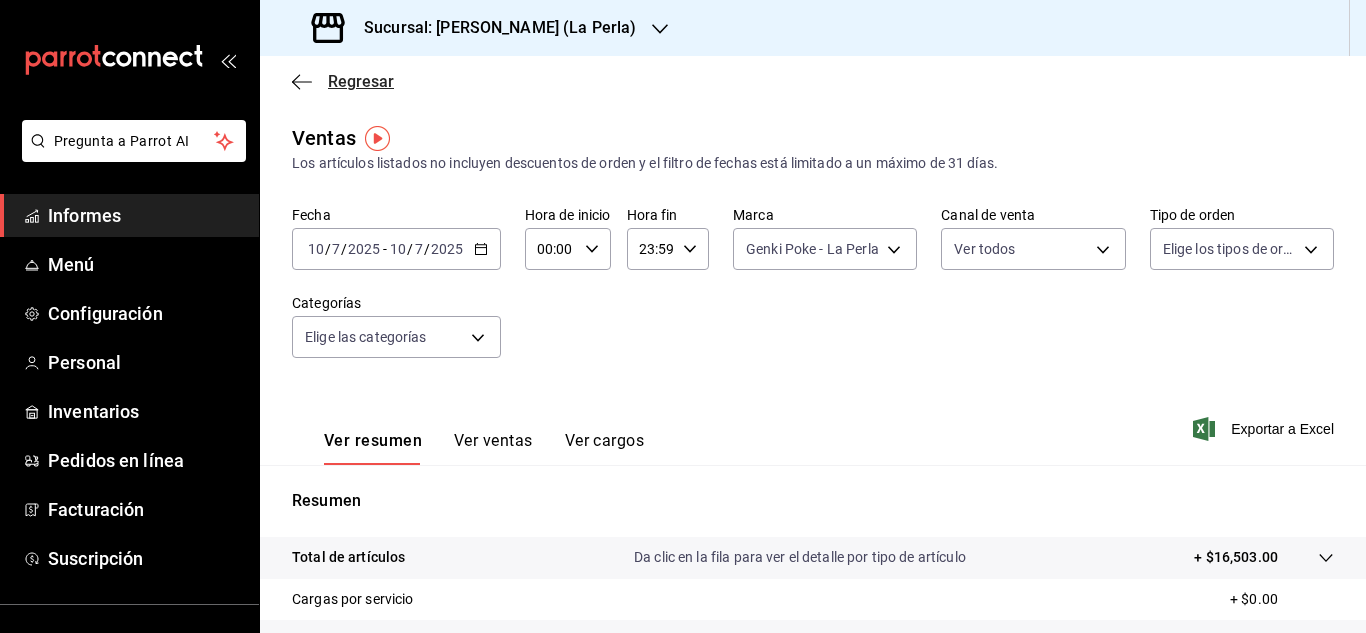 click 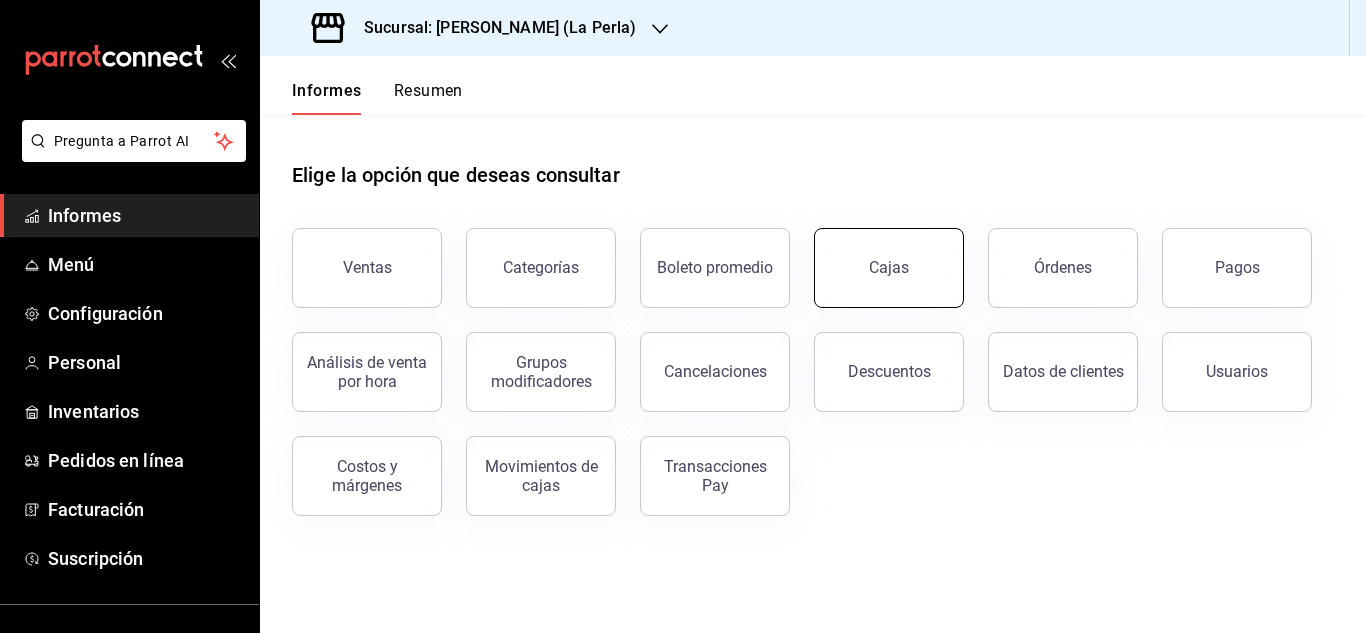 click on "Cajas" at bounding box center (889, 268) 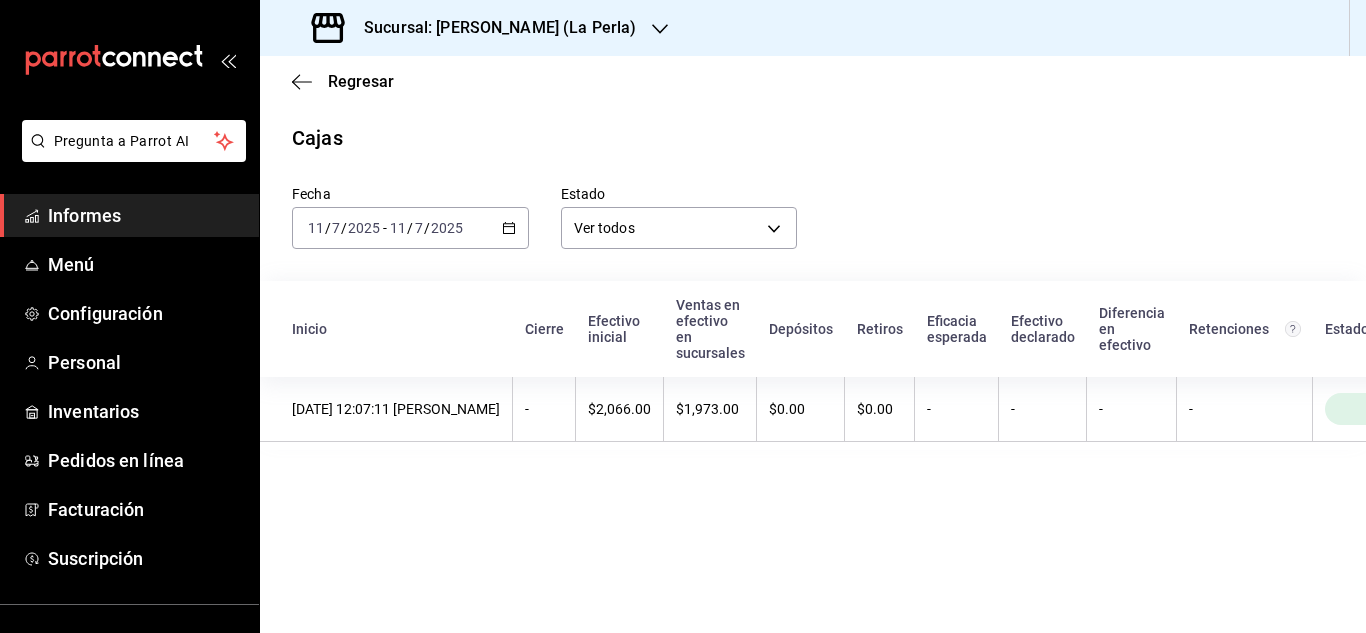 click 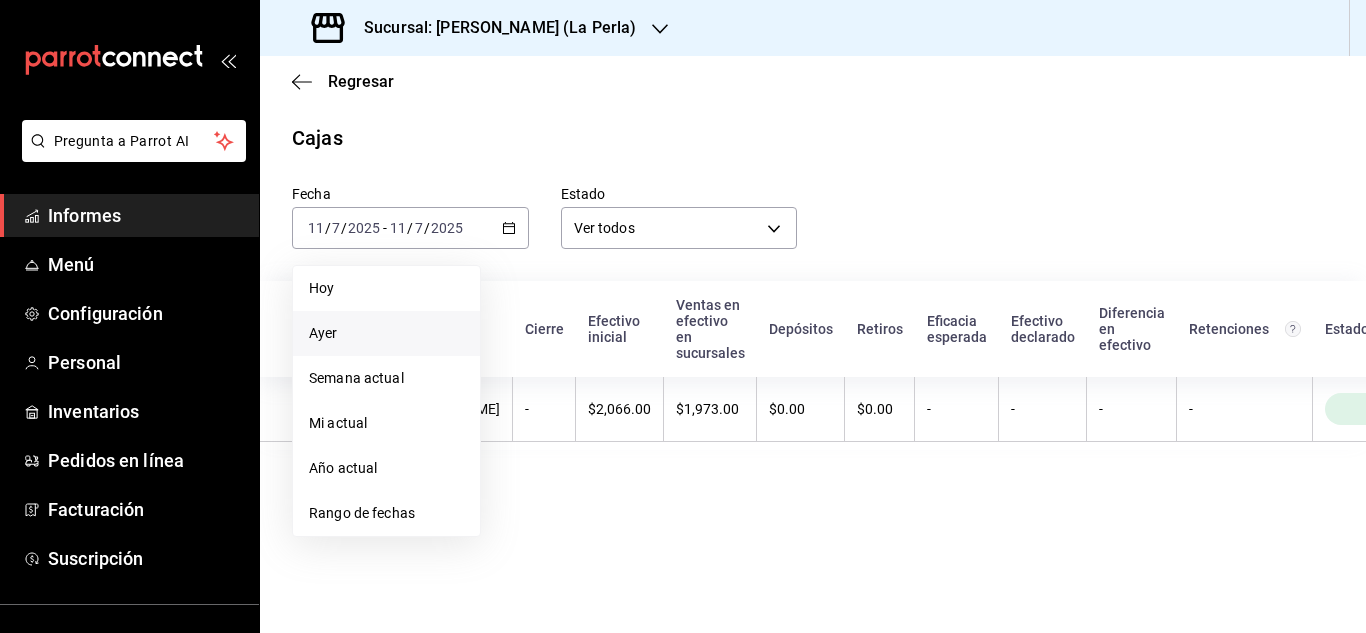 click on "Ayer" at bounding box center [386, 333] 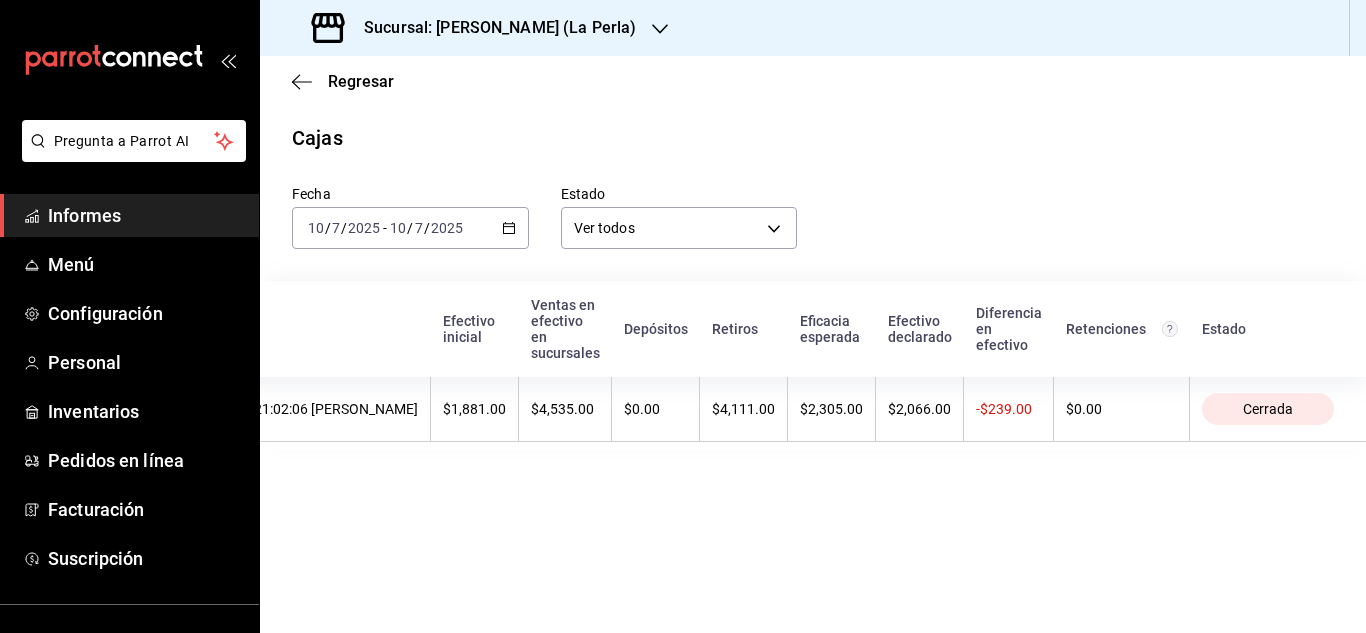 scroll, scrollTop: 0, scrollLeft: 330, axis: horizontal 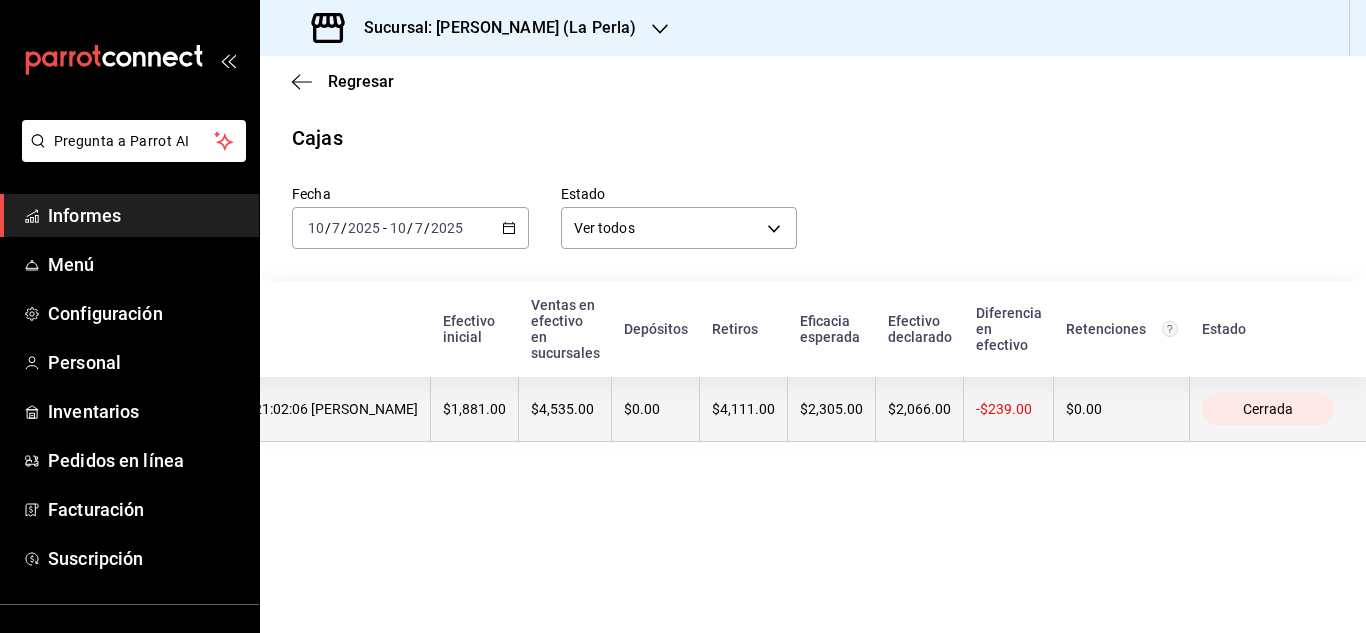 click on "$4,111.00" at bounding box center (744, 409) 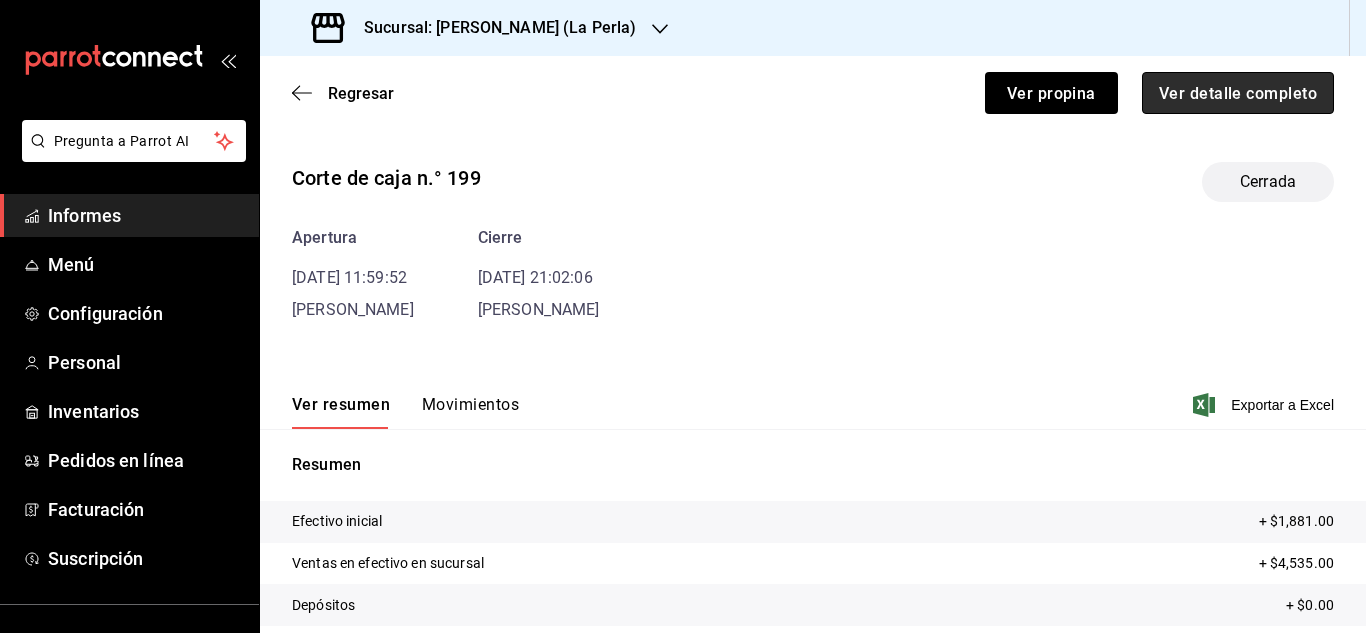 click on "Ver detalle completo" at bounding box center (1238, 93) 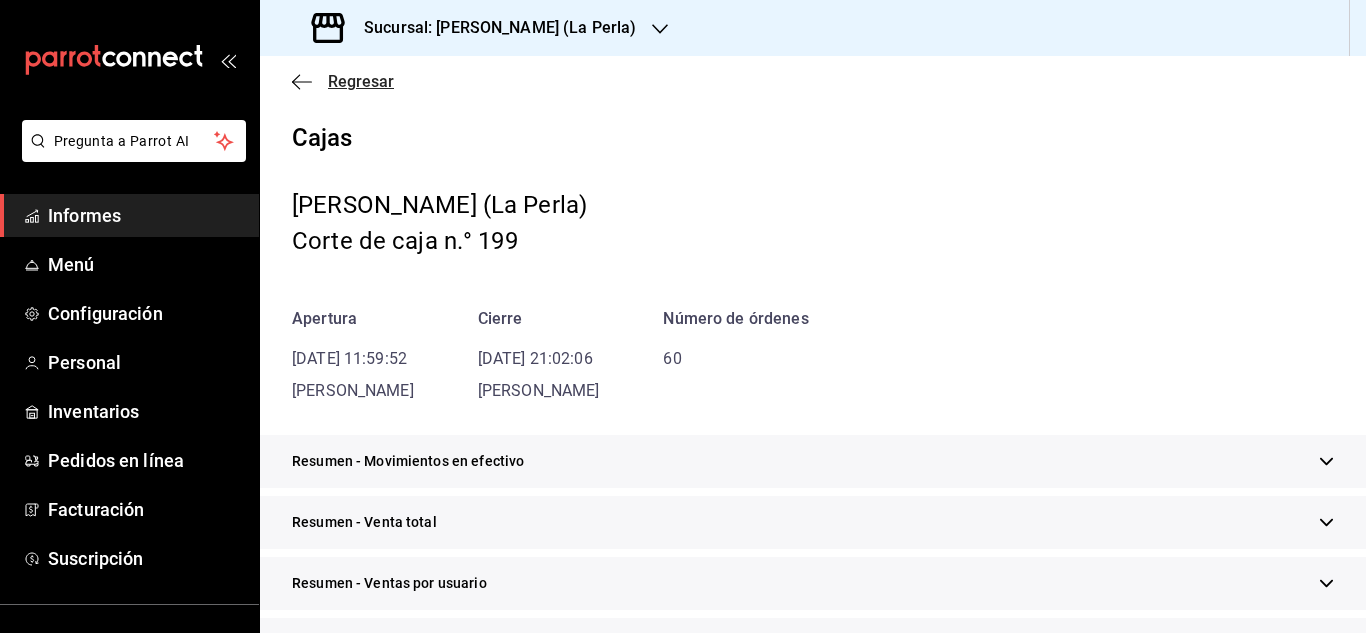 click 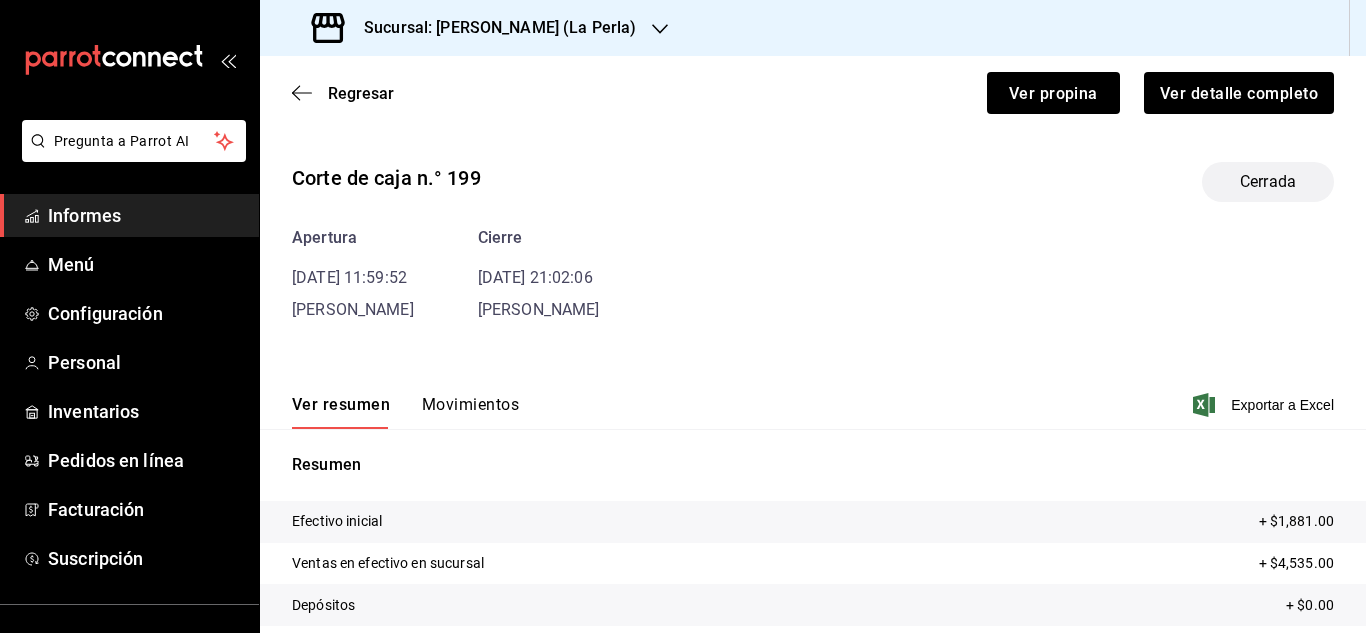 scroll, scrollTop: 184, scrollLeft: 0, axis: vertical 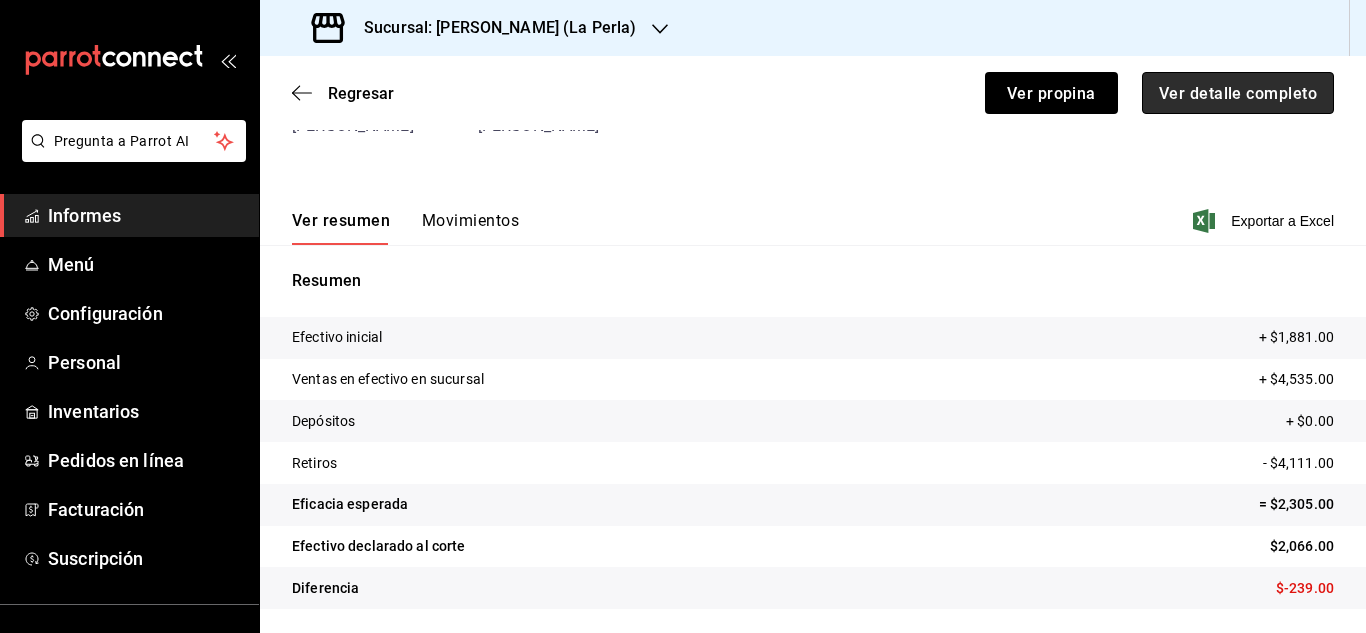 click on "Ver detalle completo" at bounding box center [1238, 93] 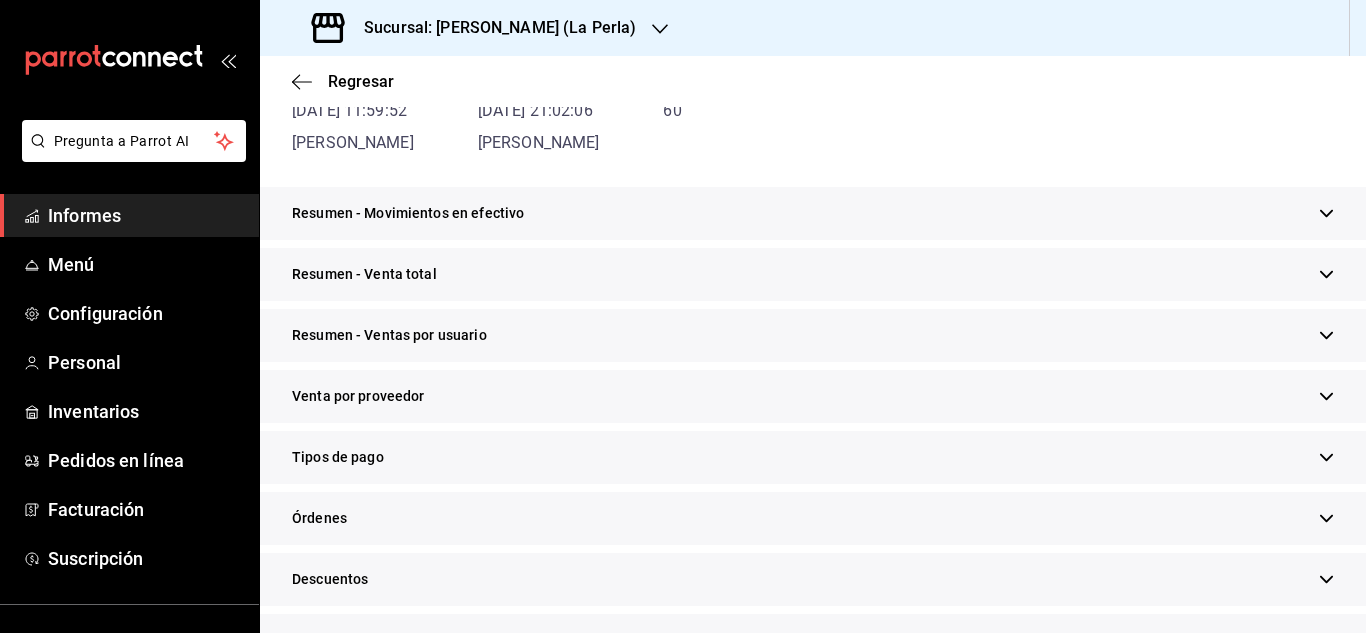 scroll, scrollTop: 220, scrollLeft: 0, axis: vertical 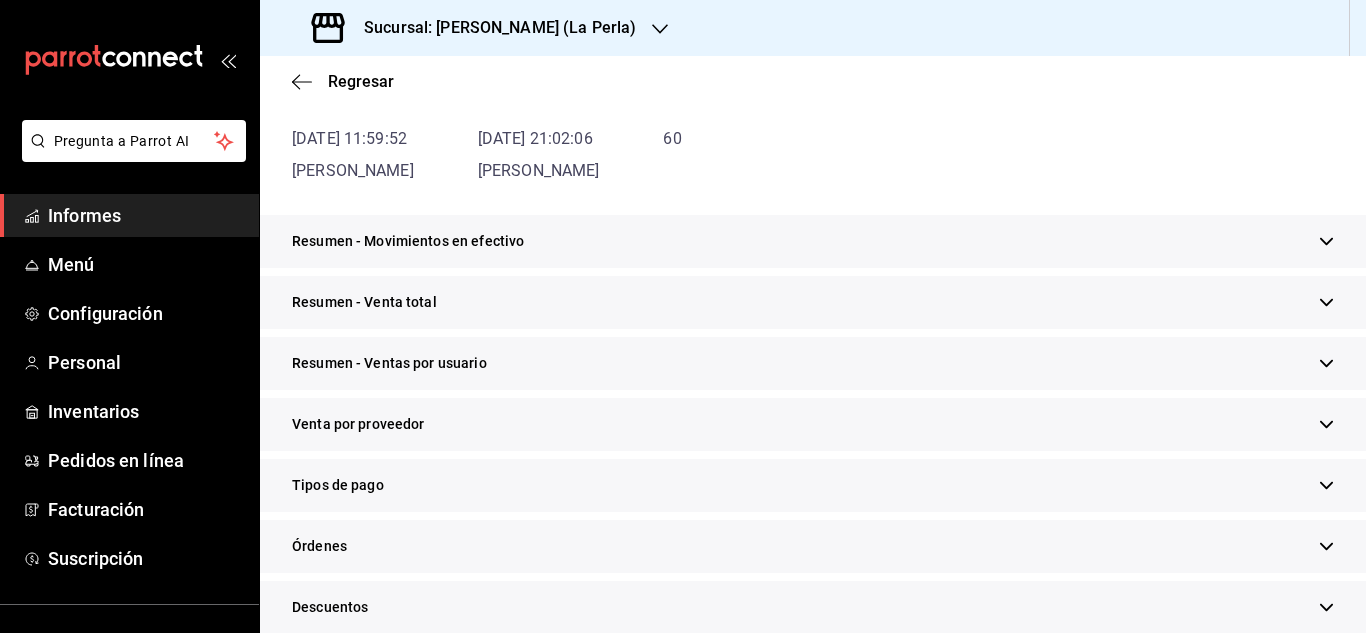 click on "Resumen - Venta total" at bounding box center (813, 302) 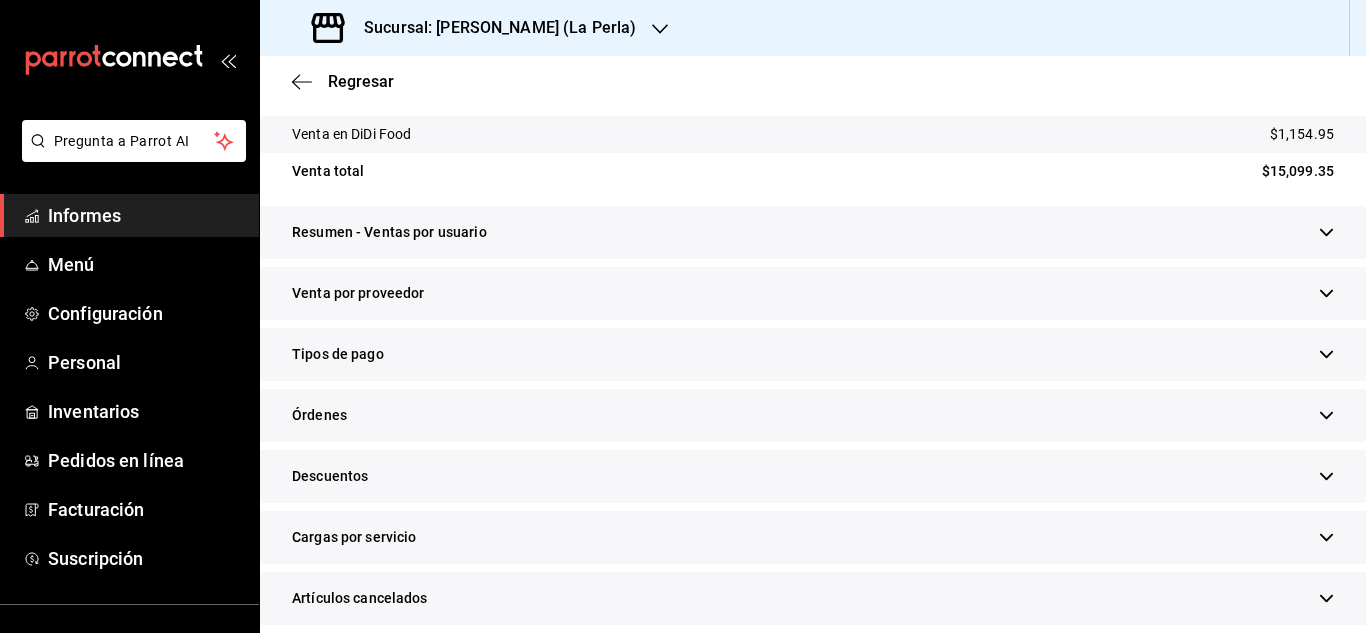 scroll, scrollTop: 569, scrollLeft: 0, axis: vertical 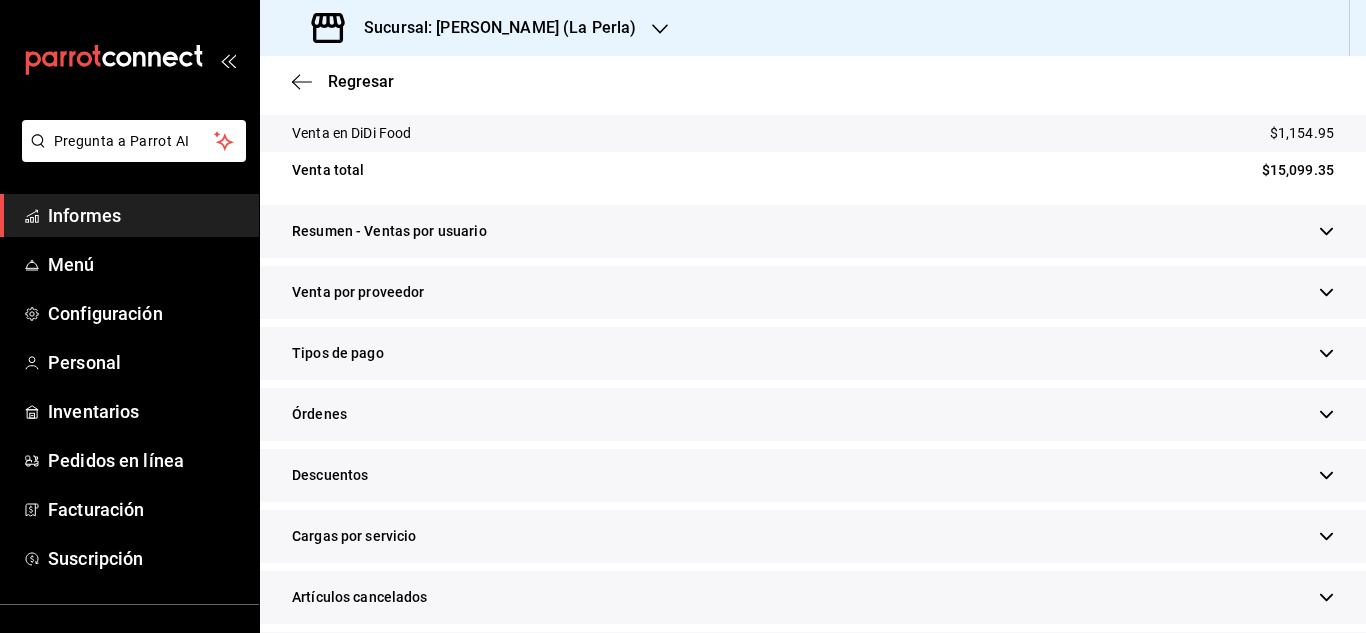 click on "Tipos de pago" at bounding box center [813, 353] 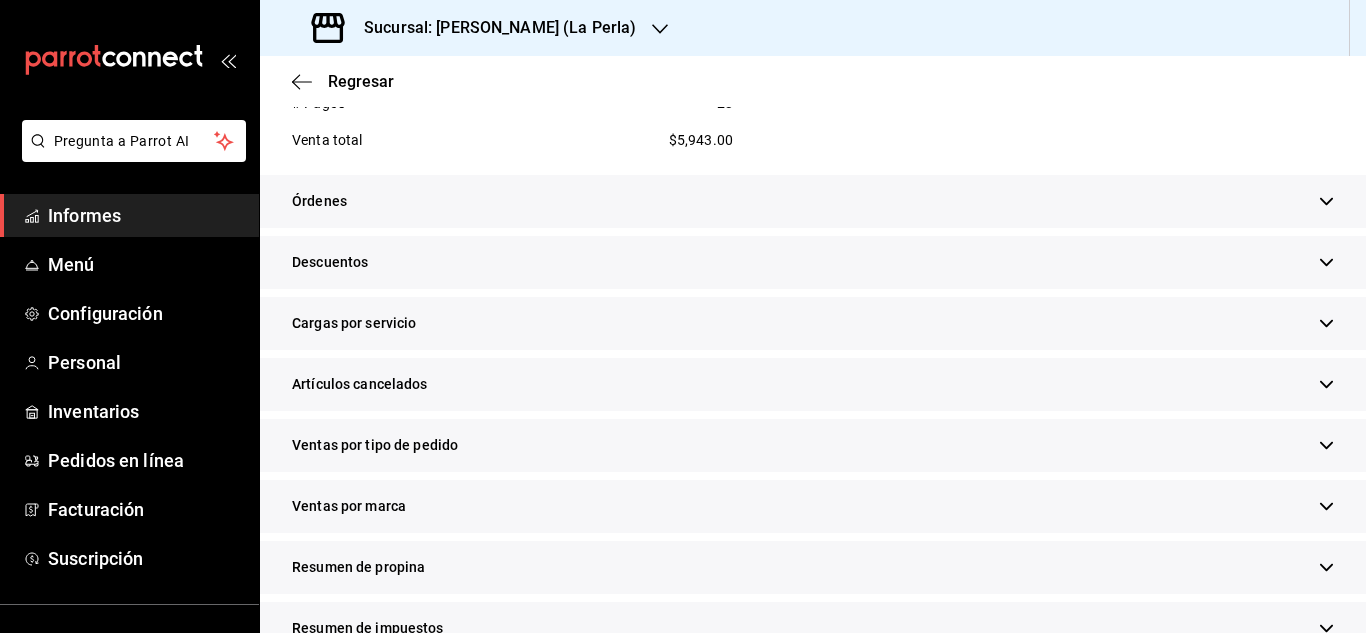 scroll, scrollTop: 1381, scrollLeft: 0, axis: vertical 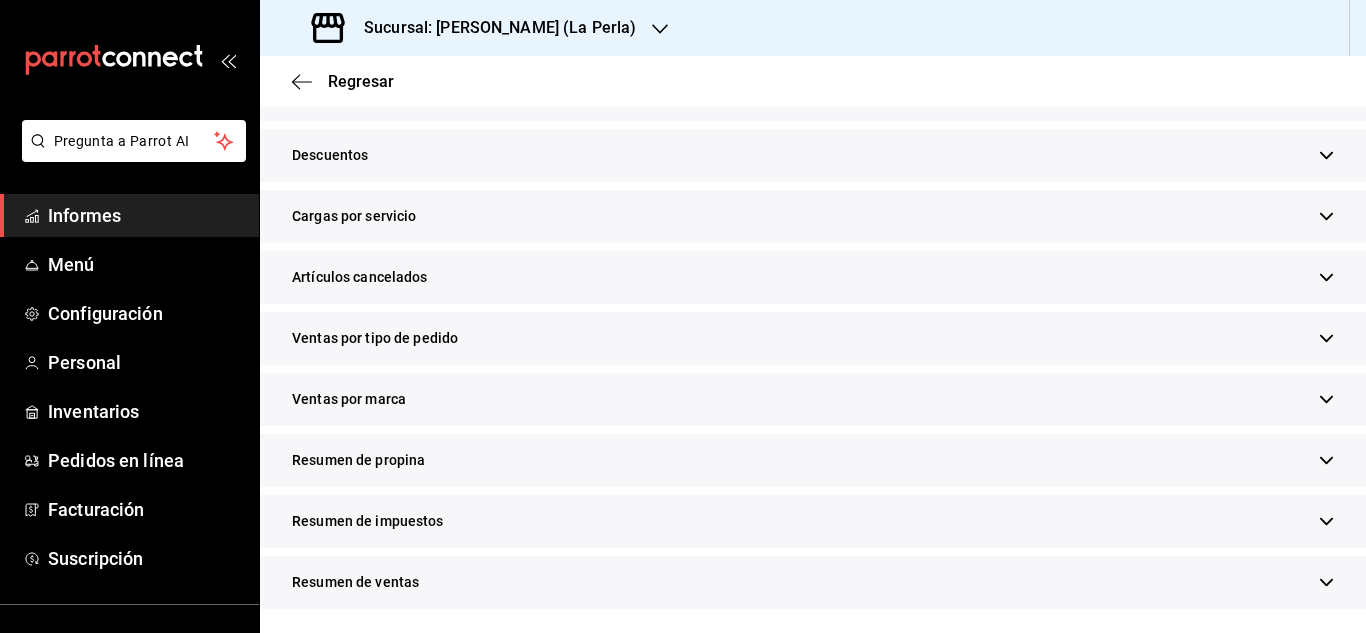 click on "Resumen de propina" at bounding box center [813, 460] 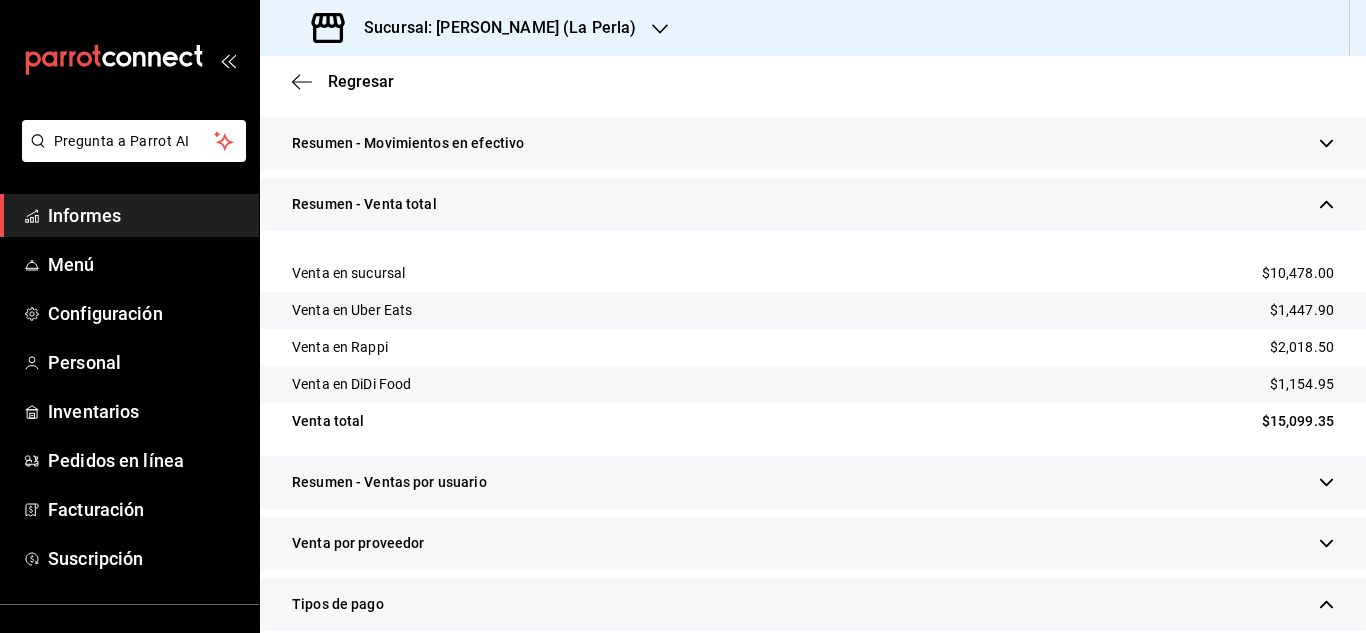 scroll, scrollTop: 0, scrollLeft: 0, axis: both 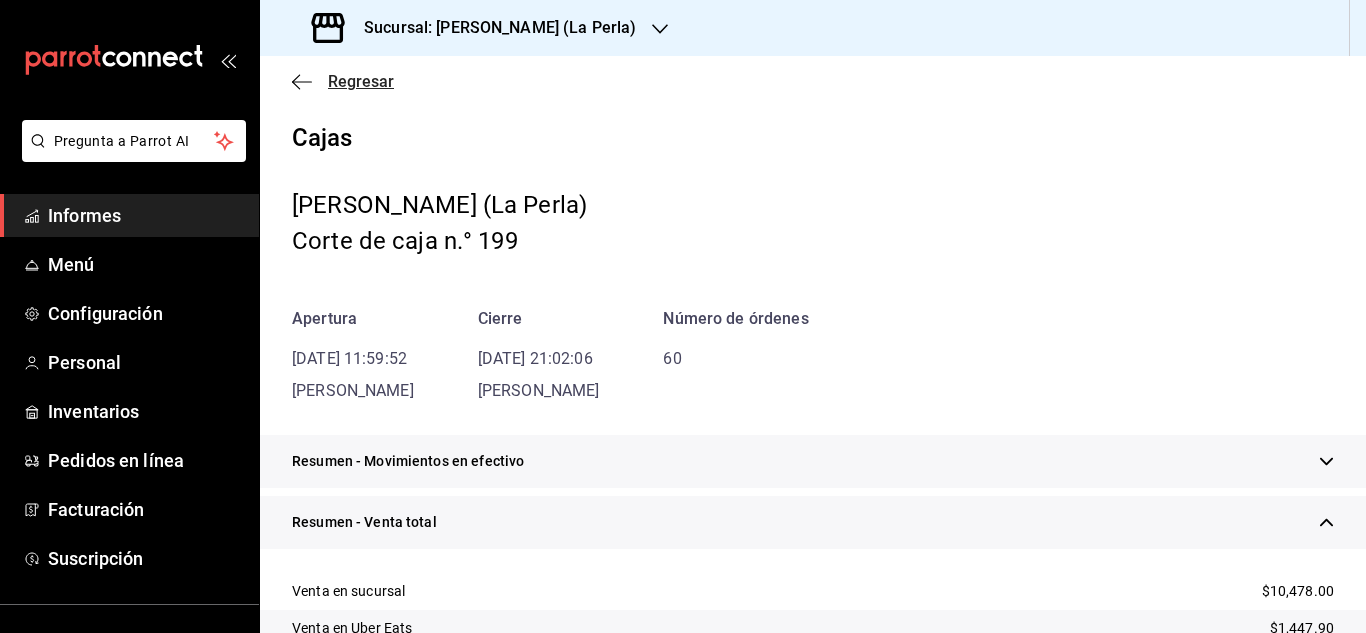 click 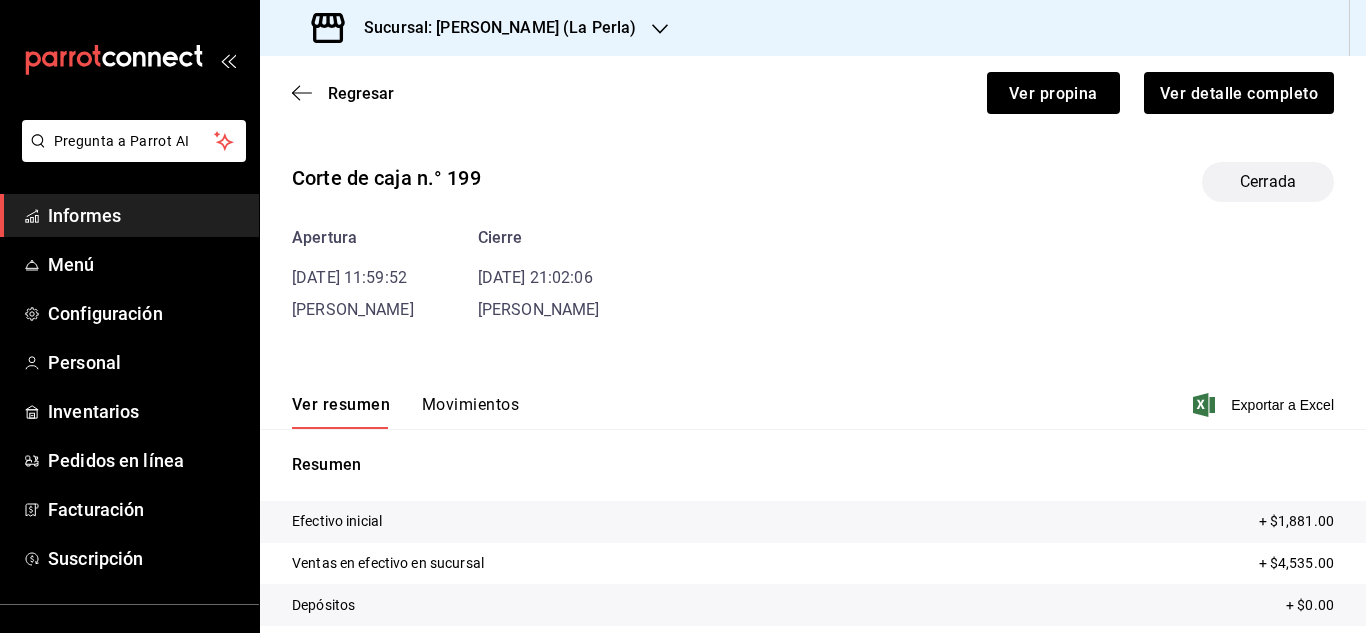 click on "Movimientos" at bounding box center (470, 404) 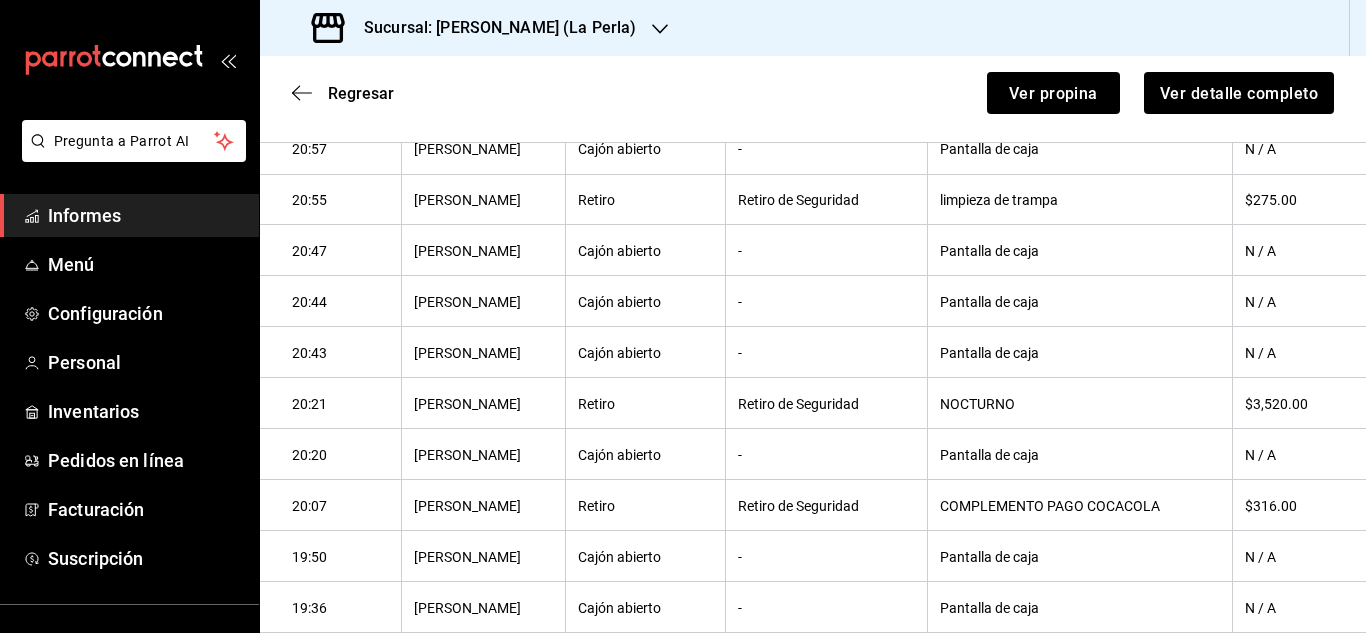 scroll, scrollTop: 497, scrollLeft: 0, axis: vertical 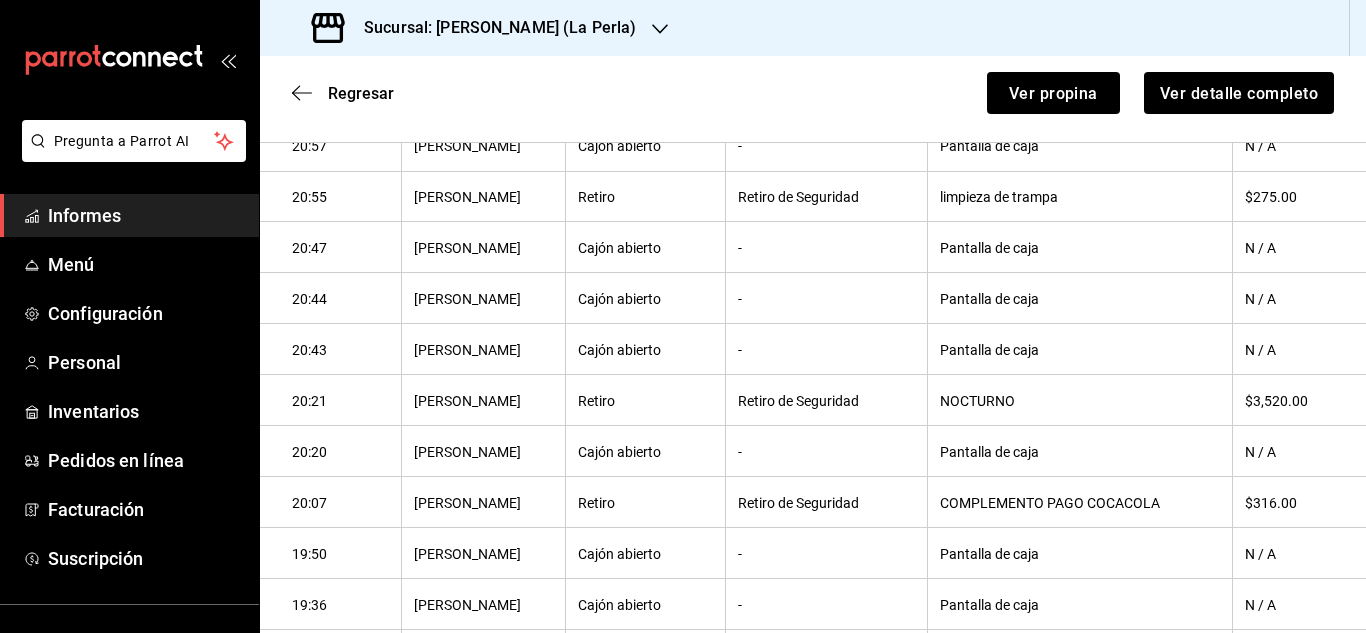 type 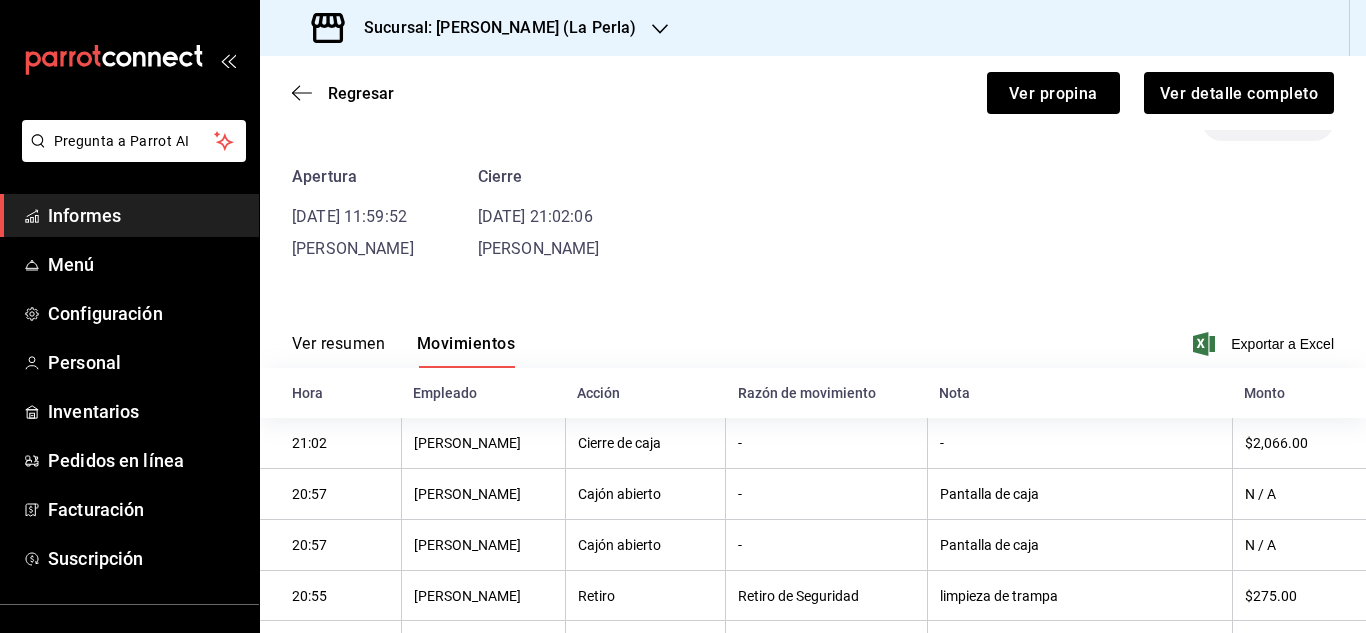 type 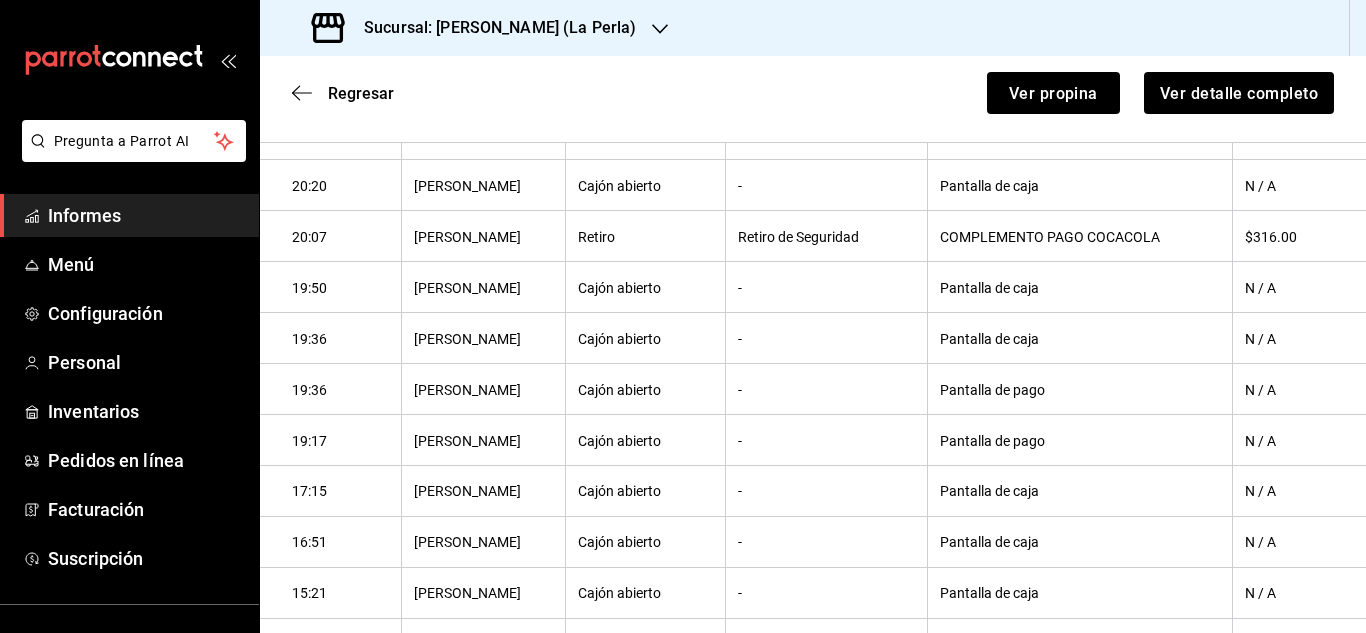 scroll, scrollTop: 764, scrollLeft: 0, axis: vertical 